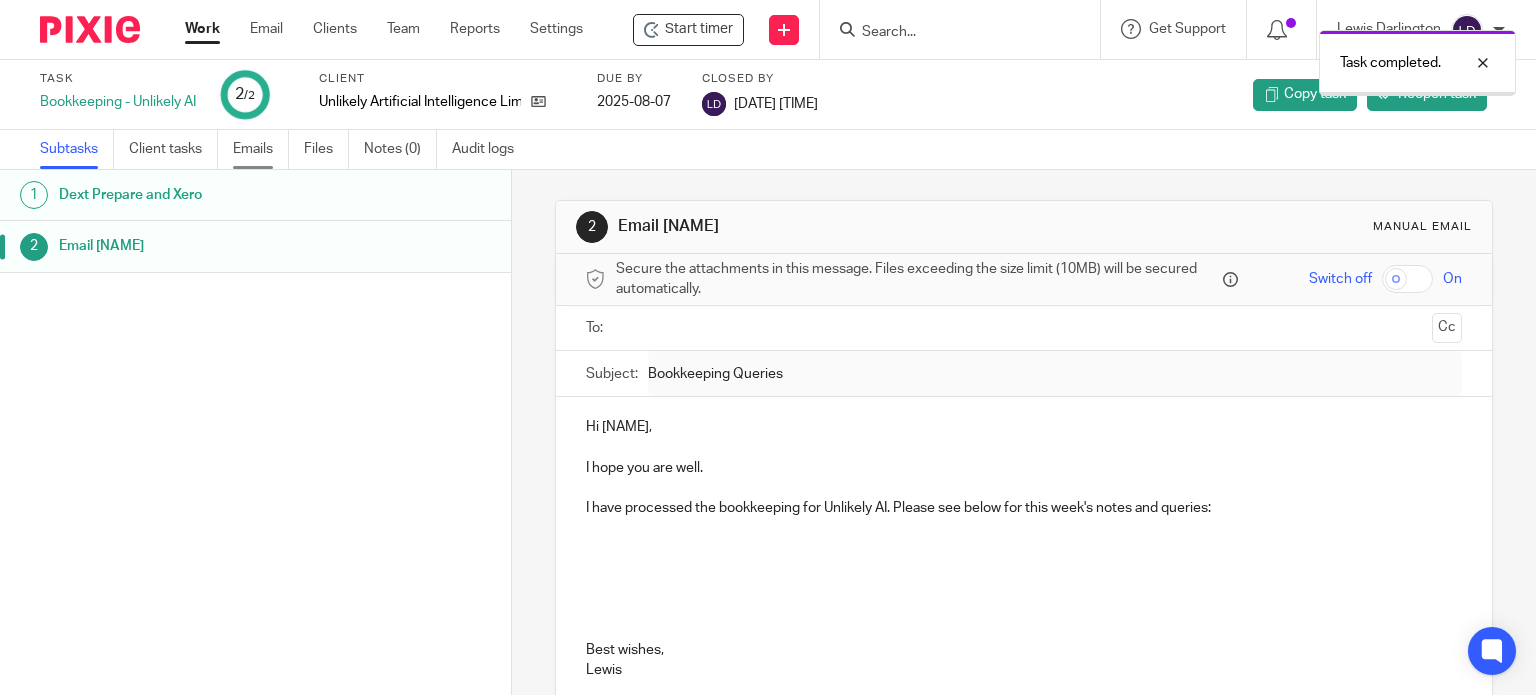 scroll, scrollTop: 0, scrollLeft: 0, axis: both 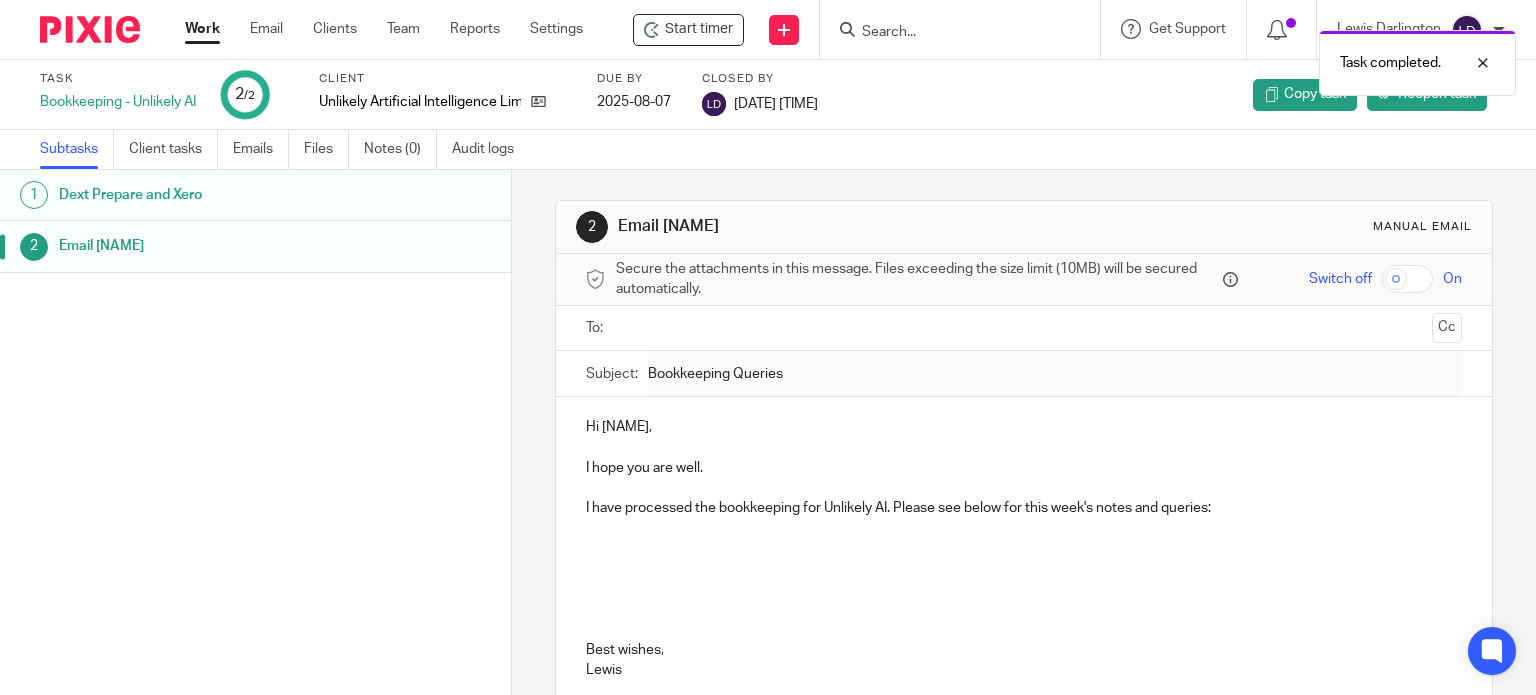 click on "Work" at bounding box center (202, 29) 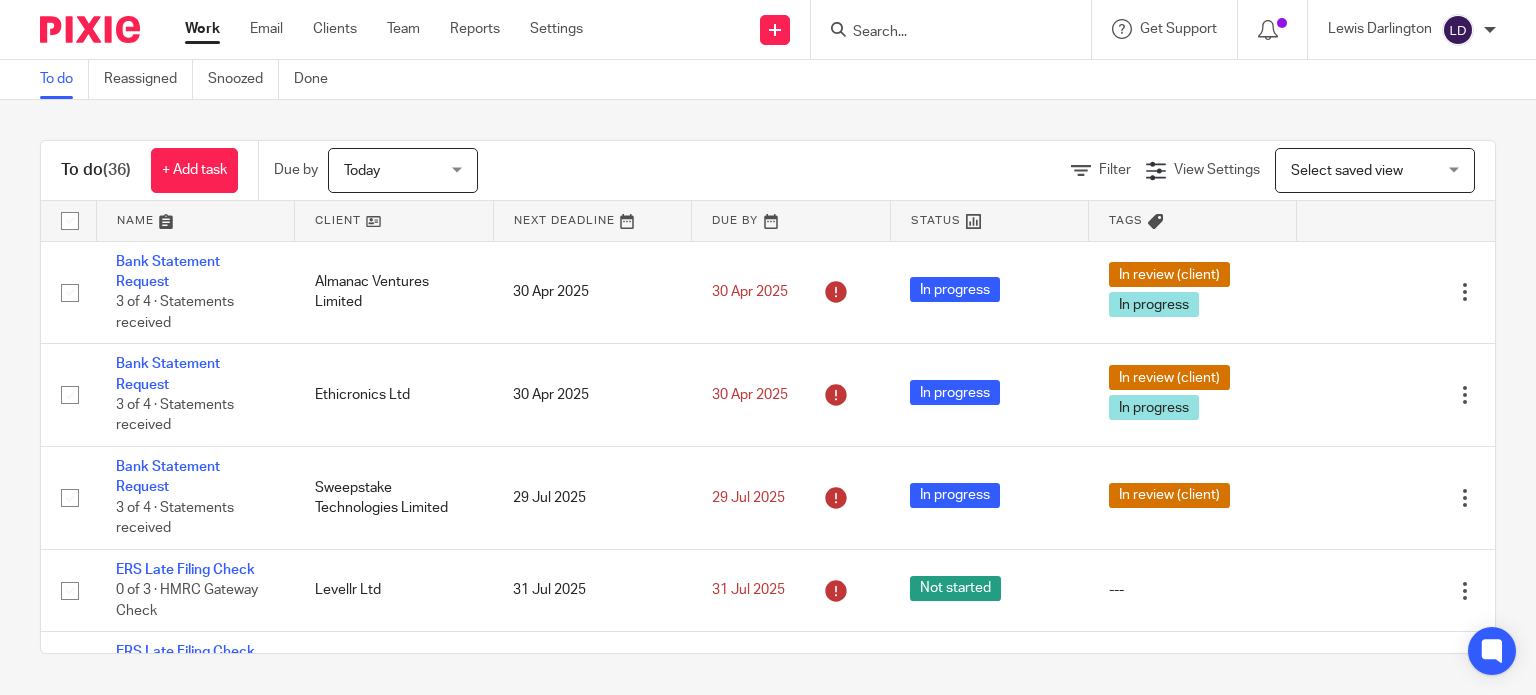 scroll, scrollTop: 0, scrollLeft: 0, axis: both 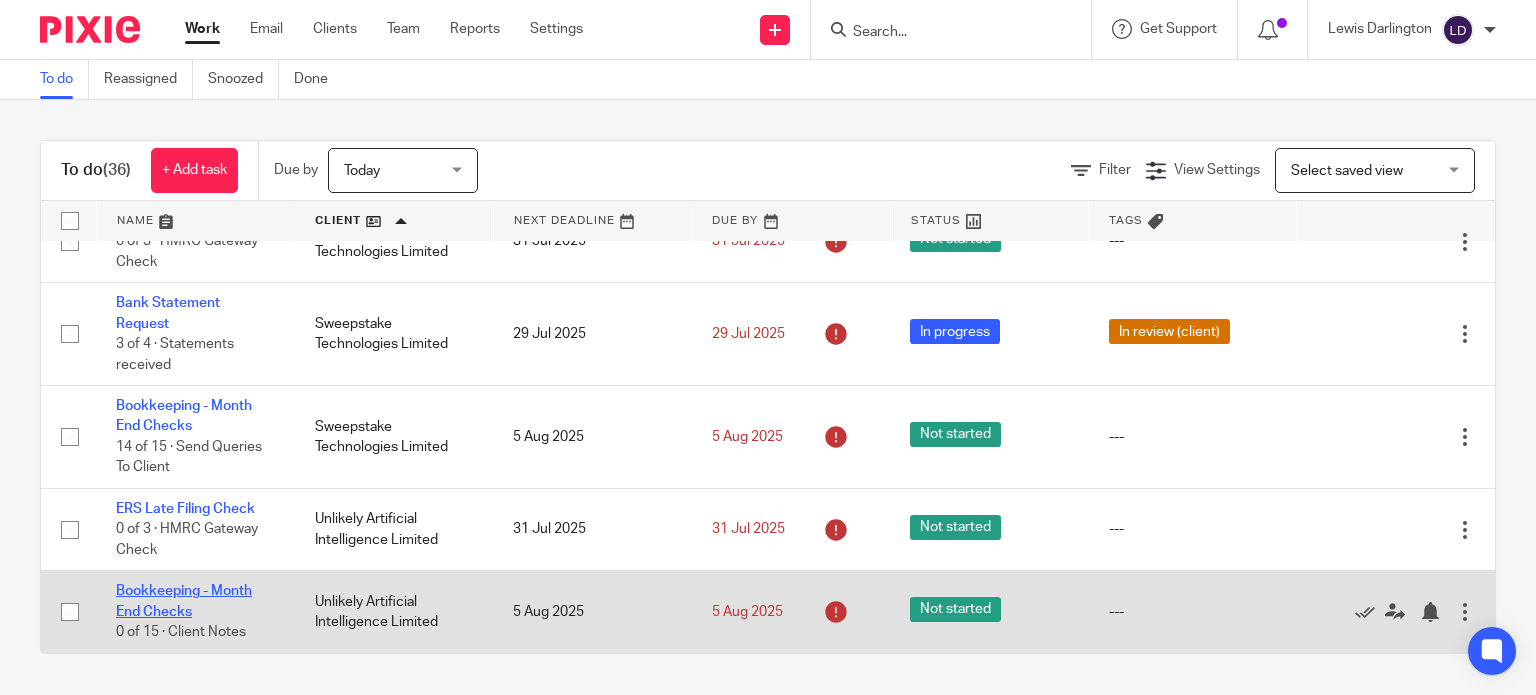 click on "Bookkeeping - Month End Checks" at bounding box center [184, 601] 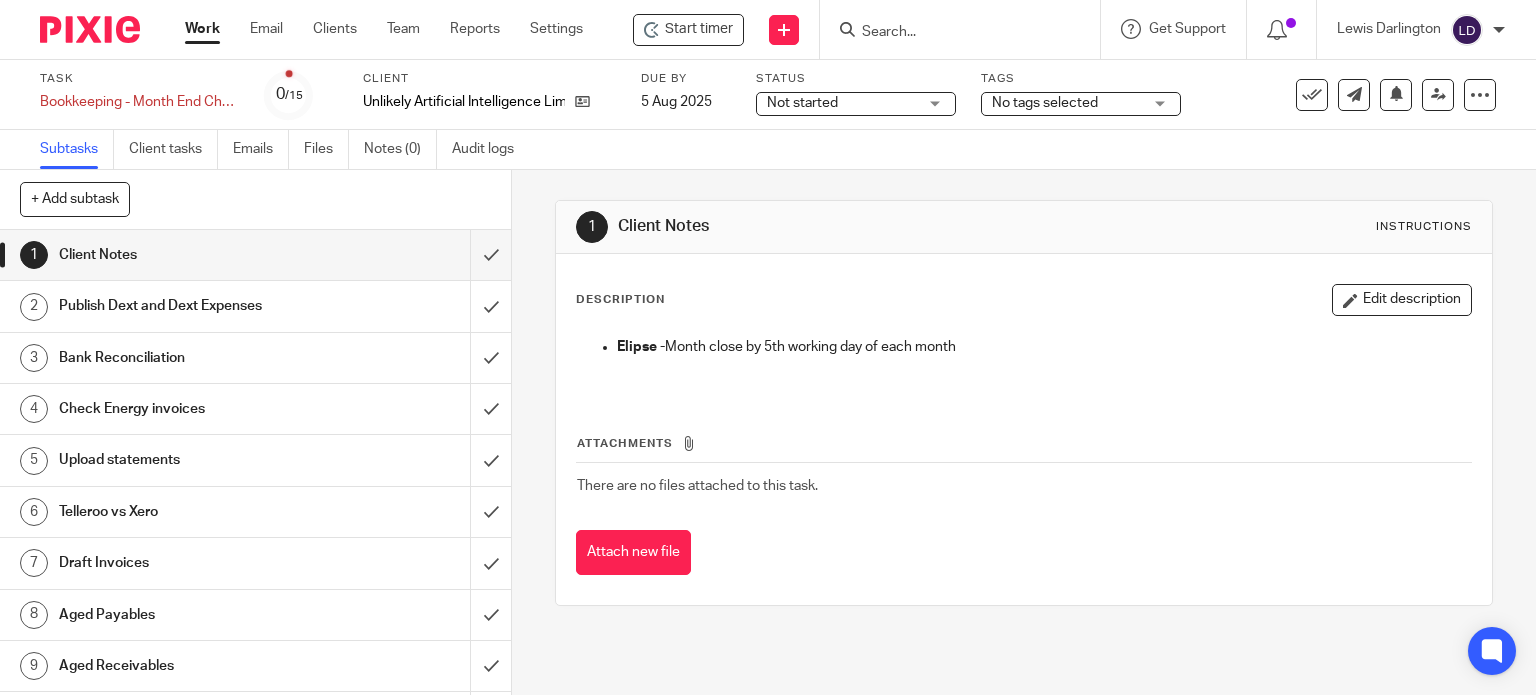 scroll, scrollTop: 0, scrollLeft: 0, axis: both 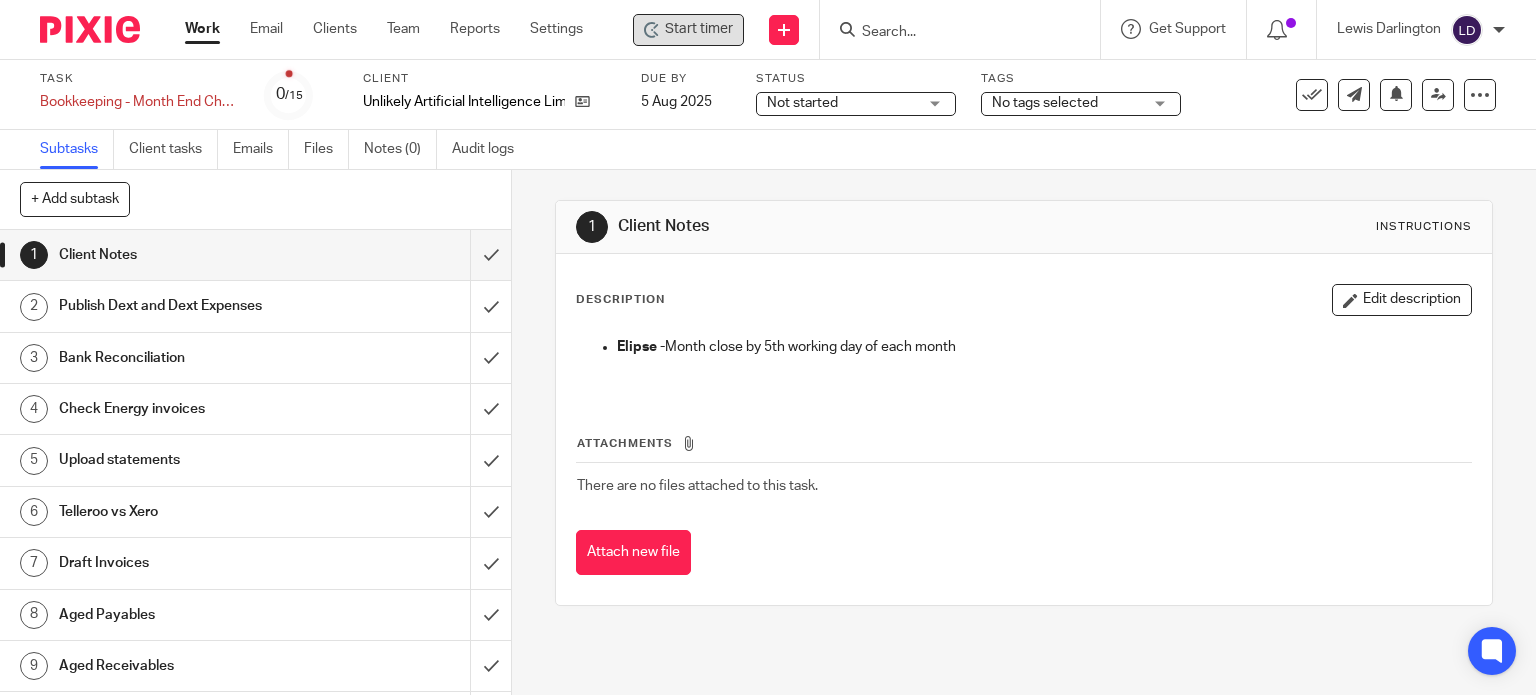 click on "Start timer" at bounding box center (699, 29) 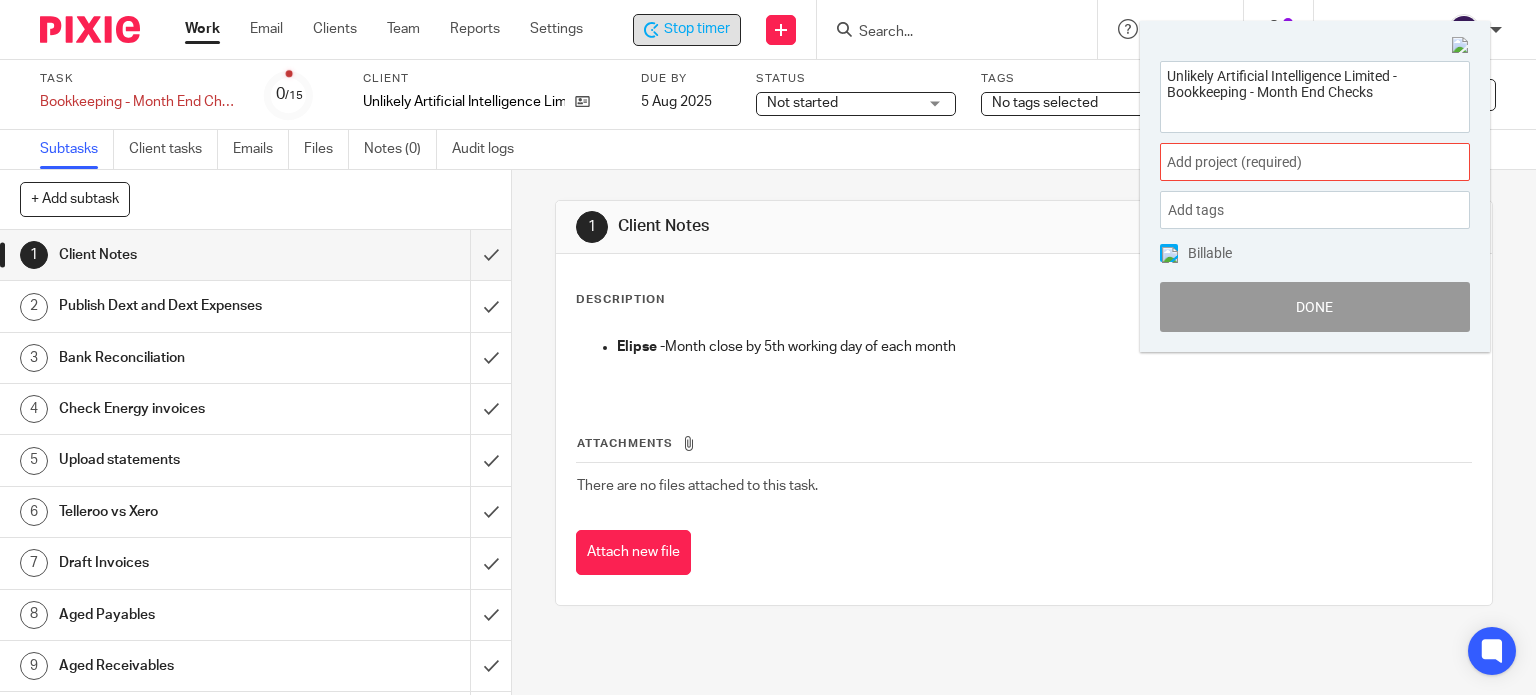click on "Add project (required) :" at bounding box center (1293, 162) 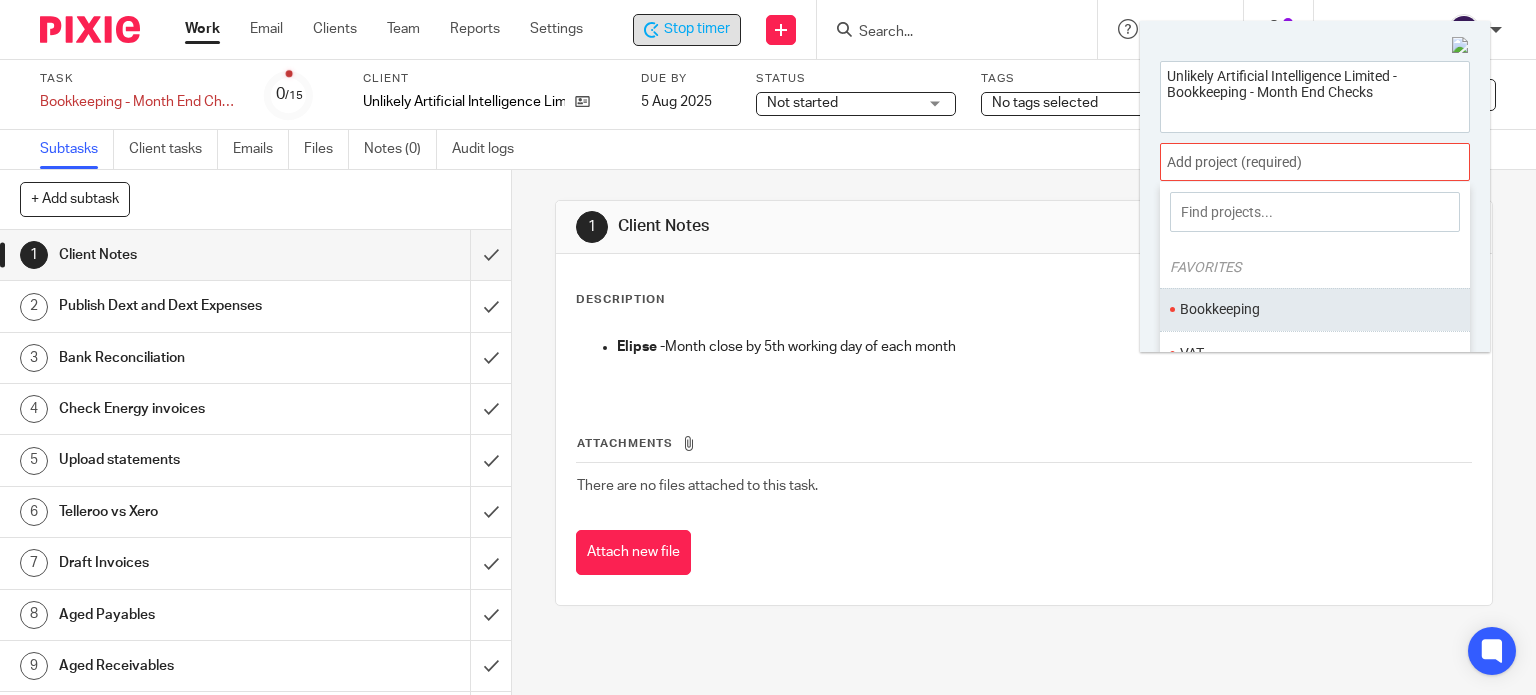 click on "Bookkeeping" at bounding box center (1315, 309) 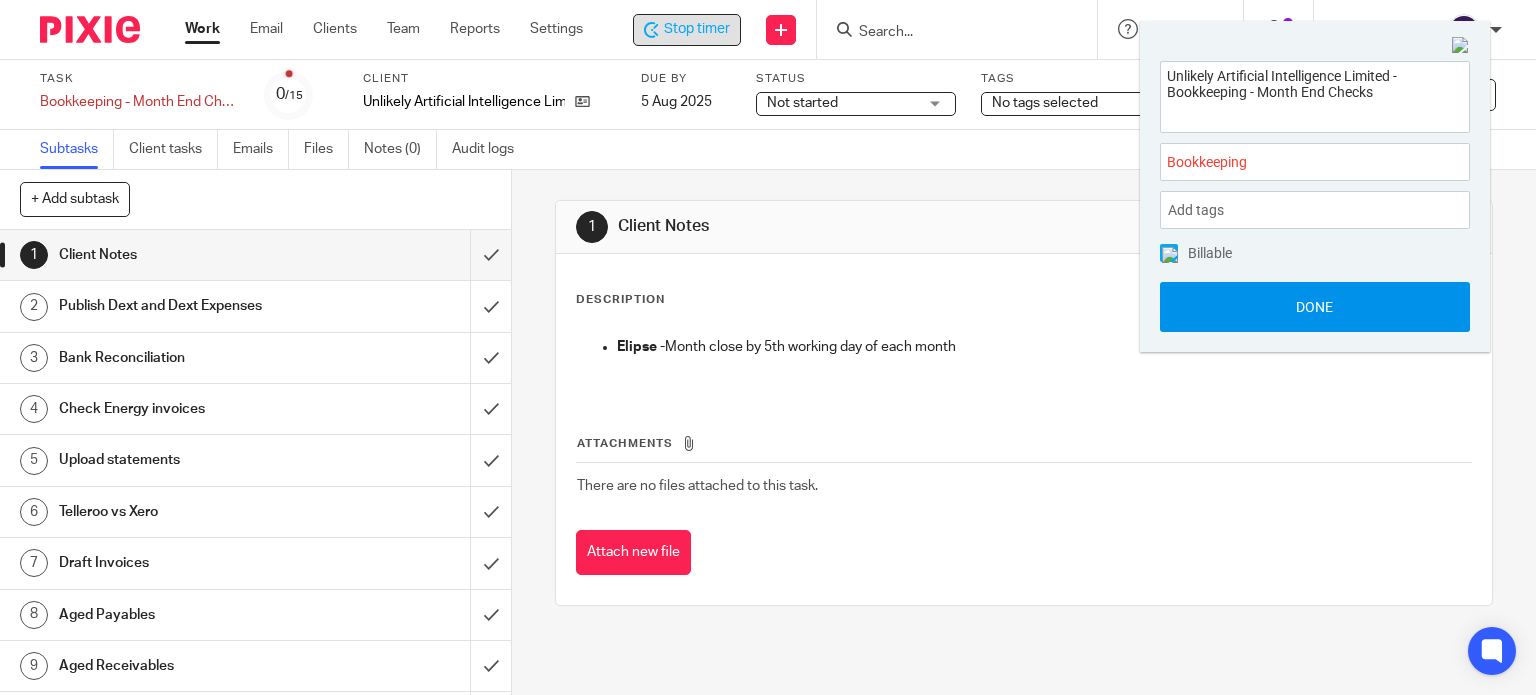 click on "Done" at bounding box center (1315, 307) 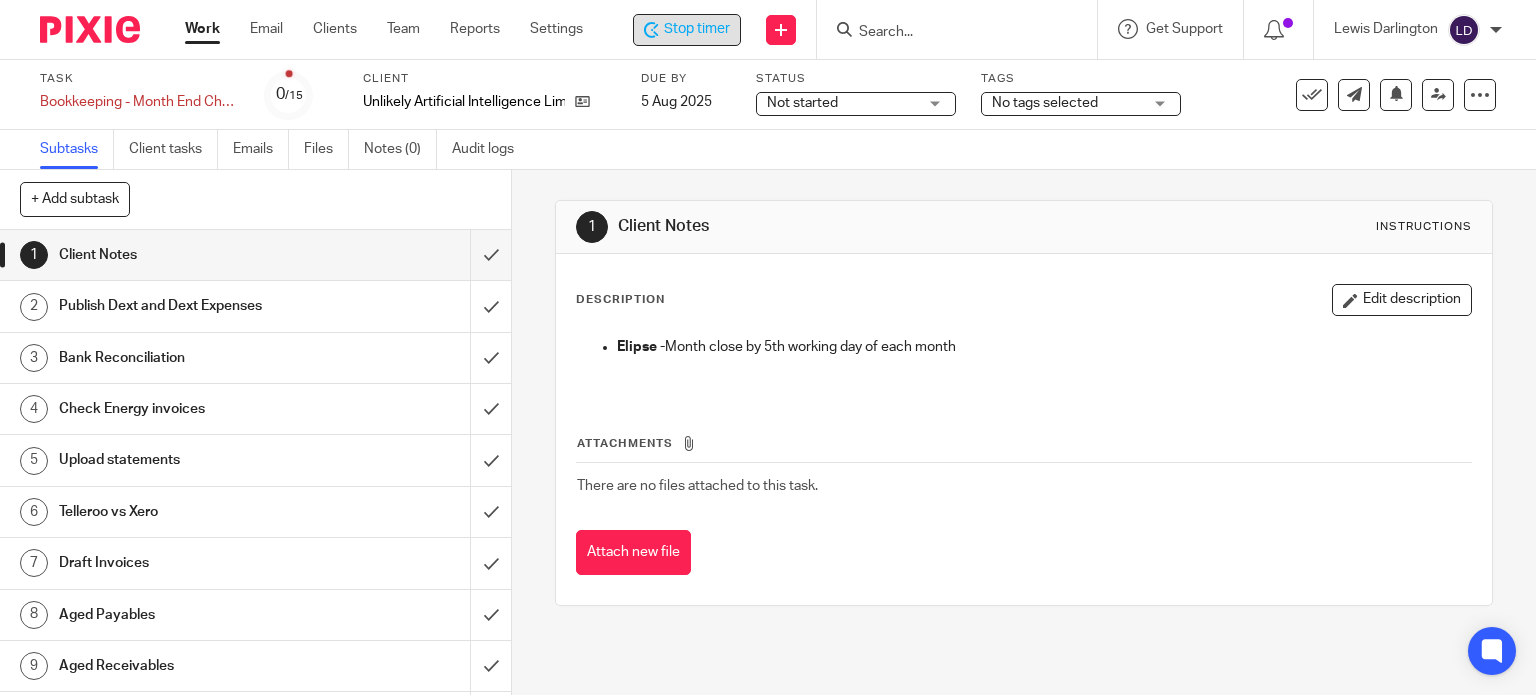 click on "Not started" at bounding box center (802, 103) 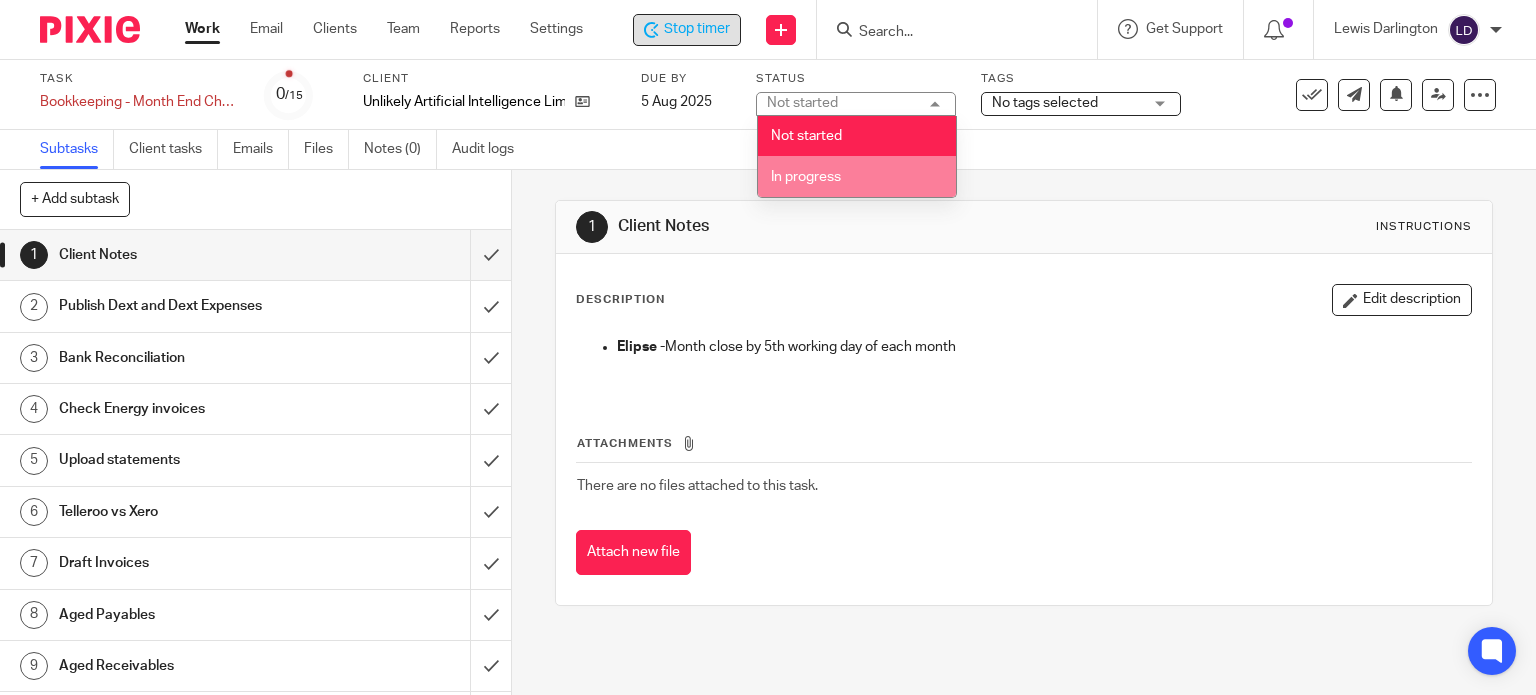 click on "In progress" at bounding box center [806, 177] 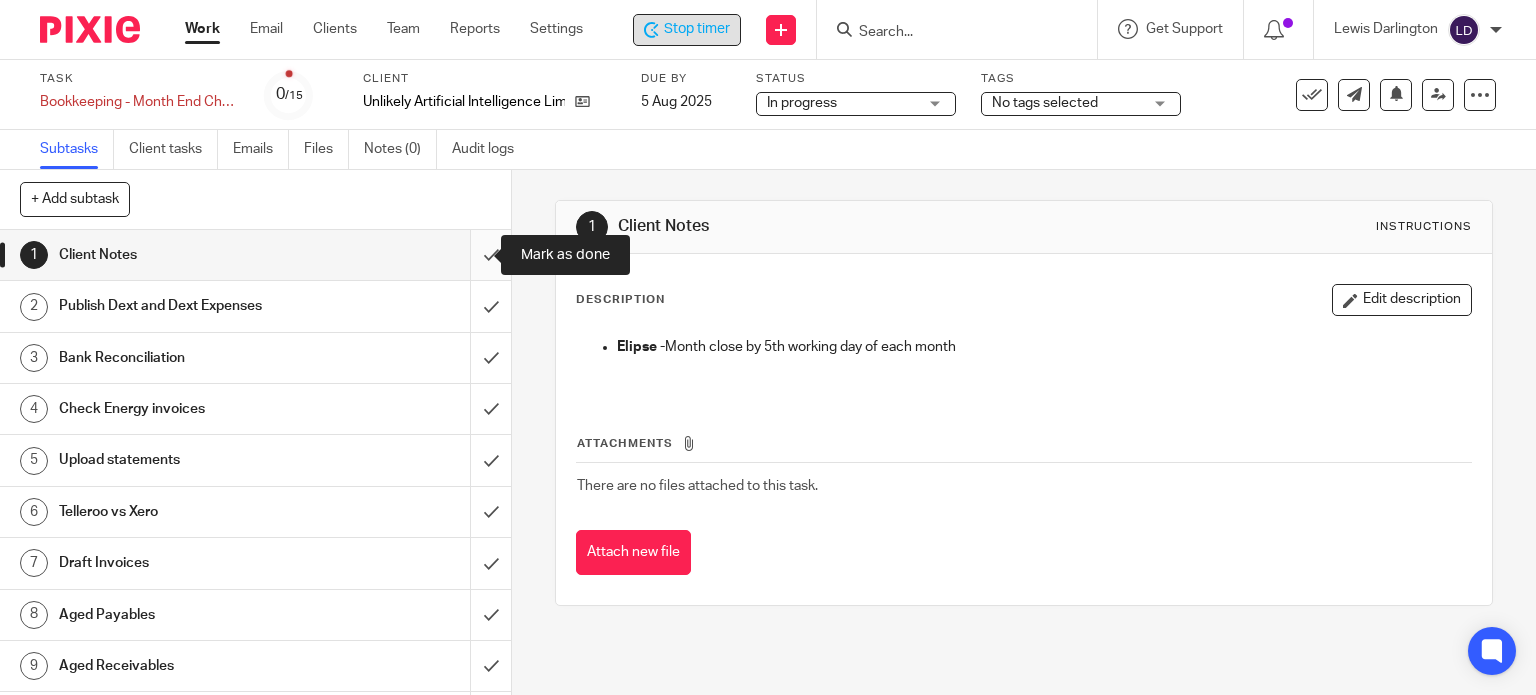 click at bounding box center (255, 255) 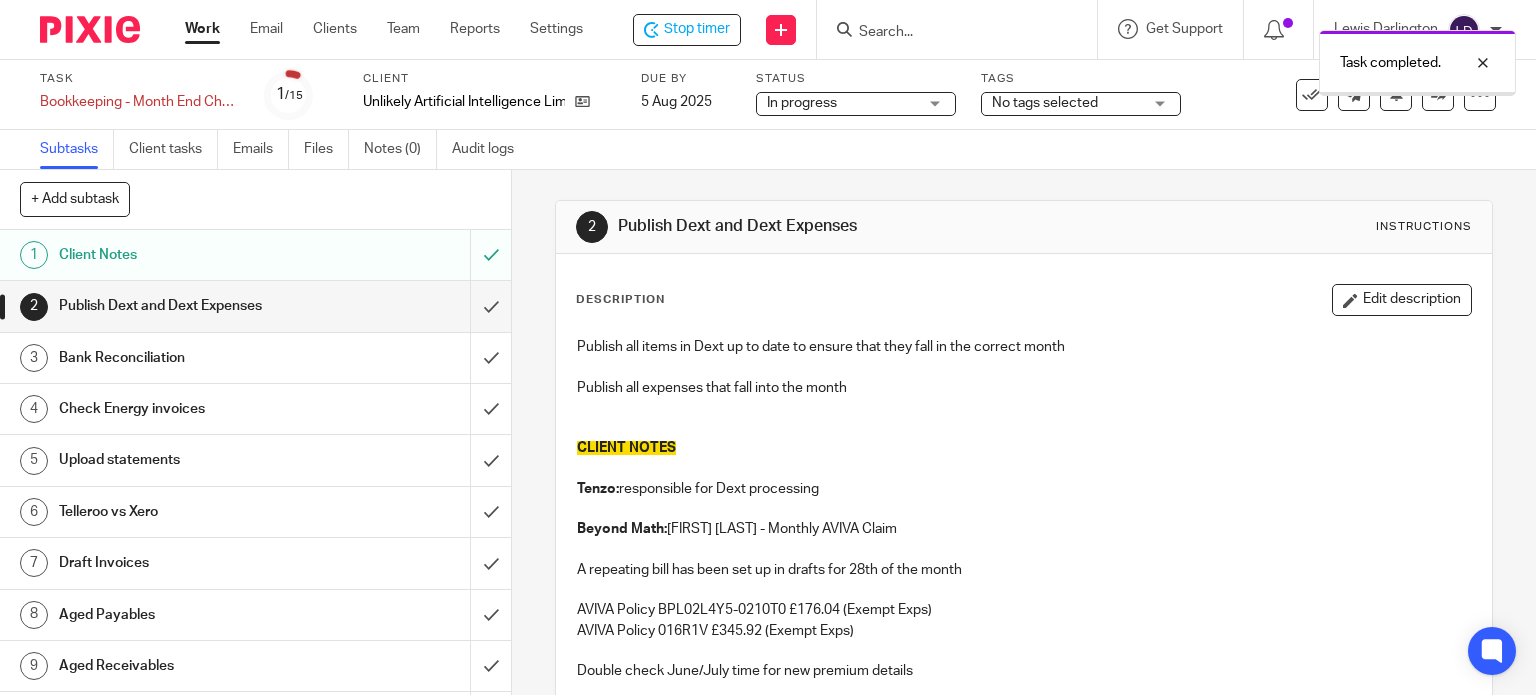 scroll, scrollTop: 0, scrollLeft: 0, axis: both 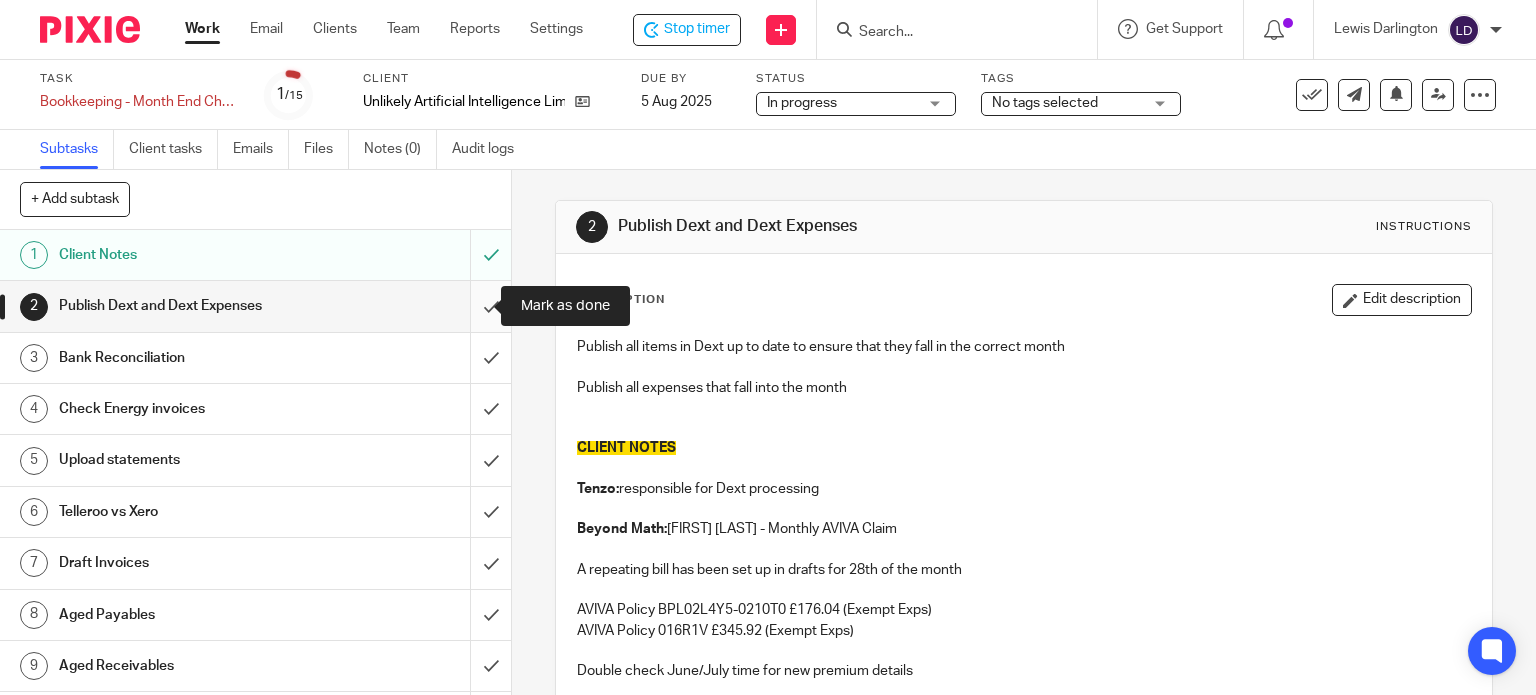 click at bounding box center [255, 306] 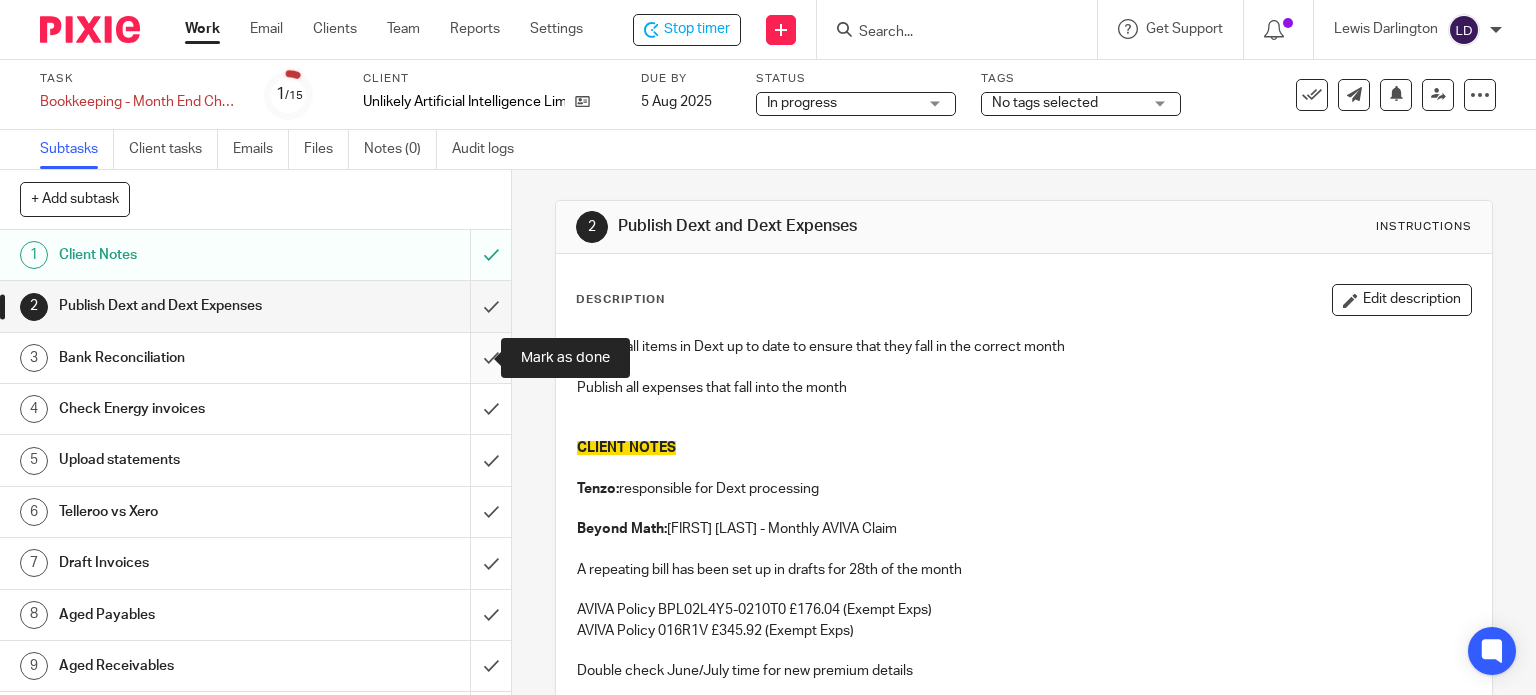 click at bounding box center (255, 358) 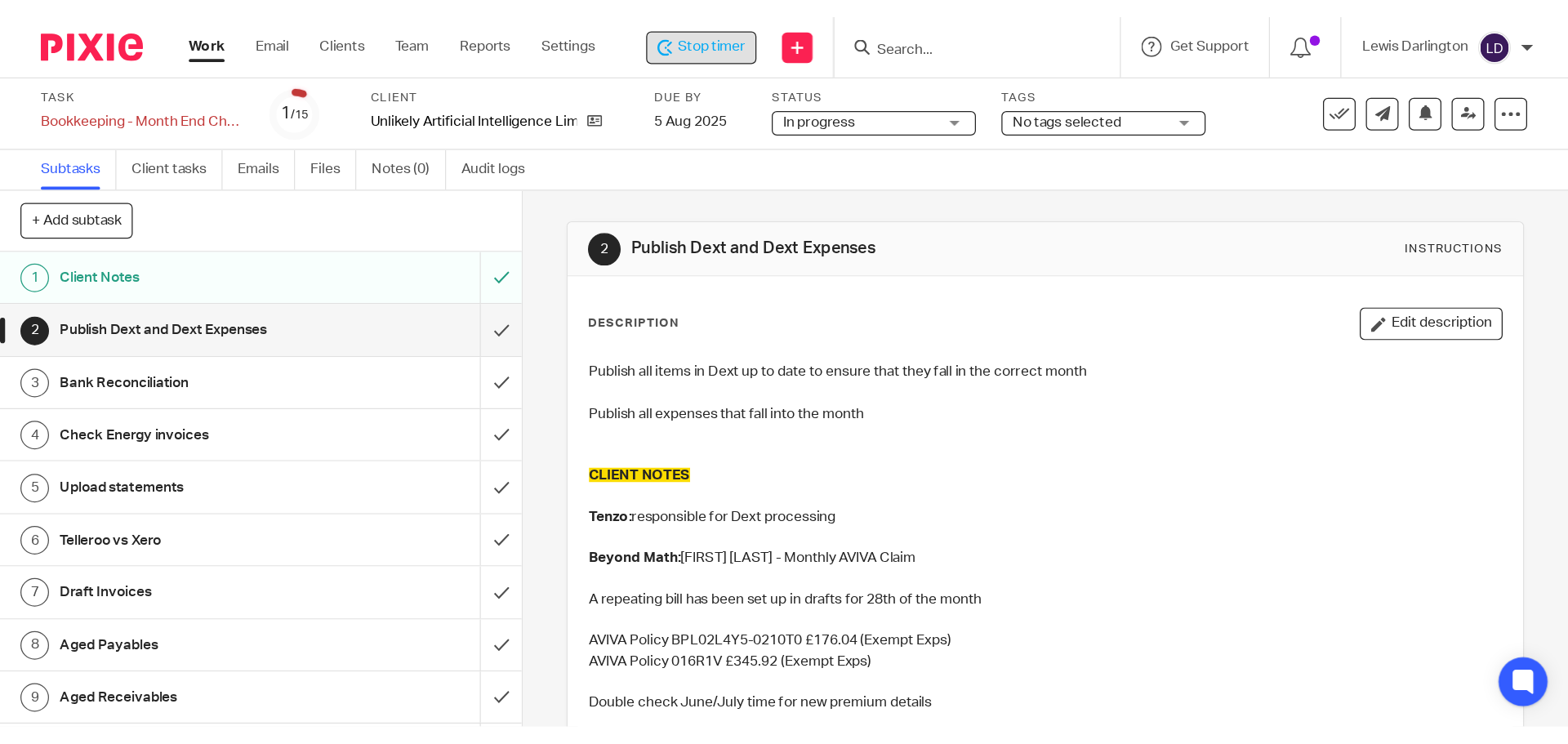 scroll, scrollTop: 0, scrollLeft: 0, axis: both 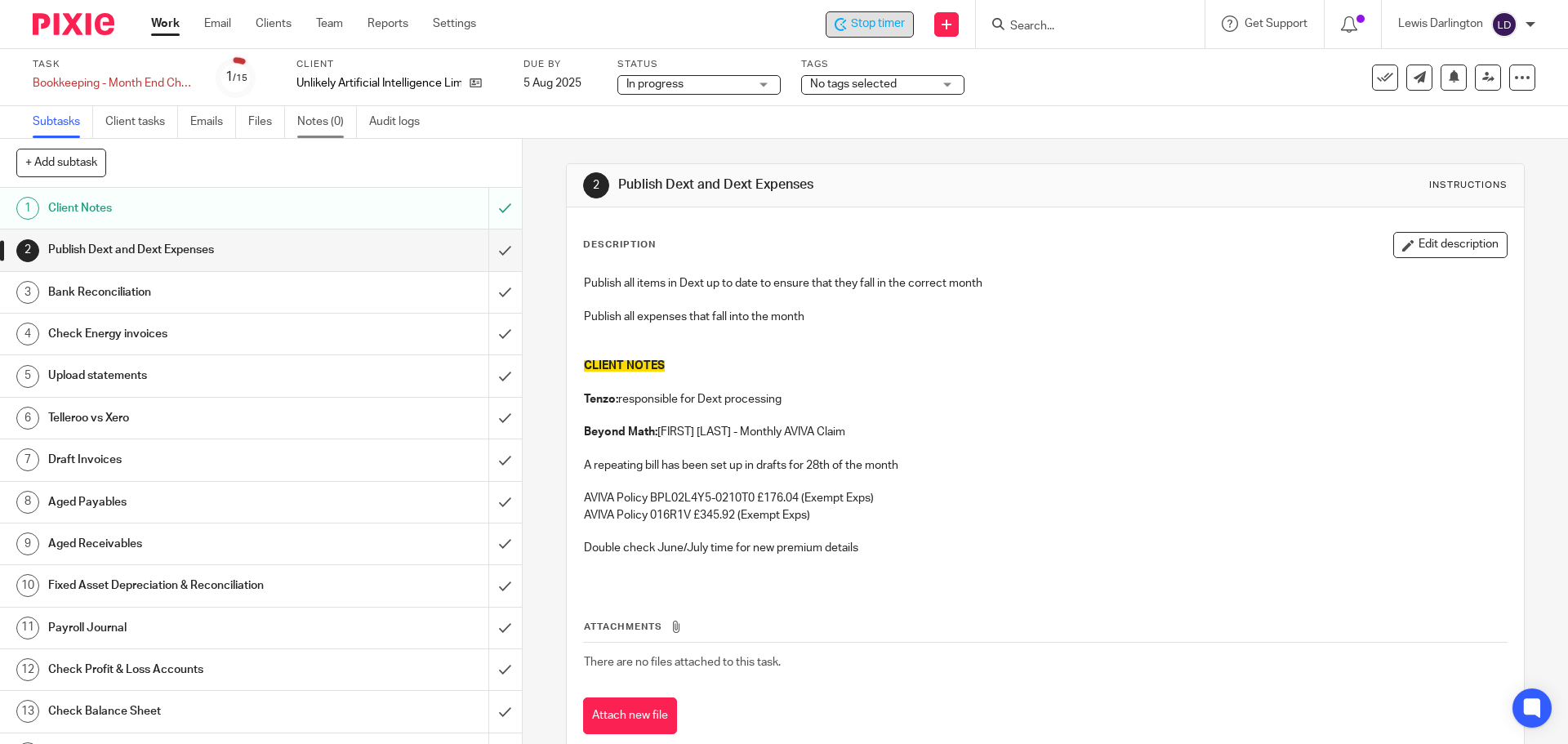 click on "Notes (0)" at bounding box center [327, 122] 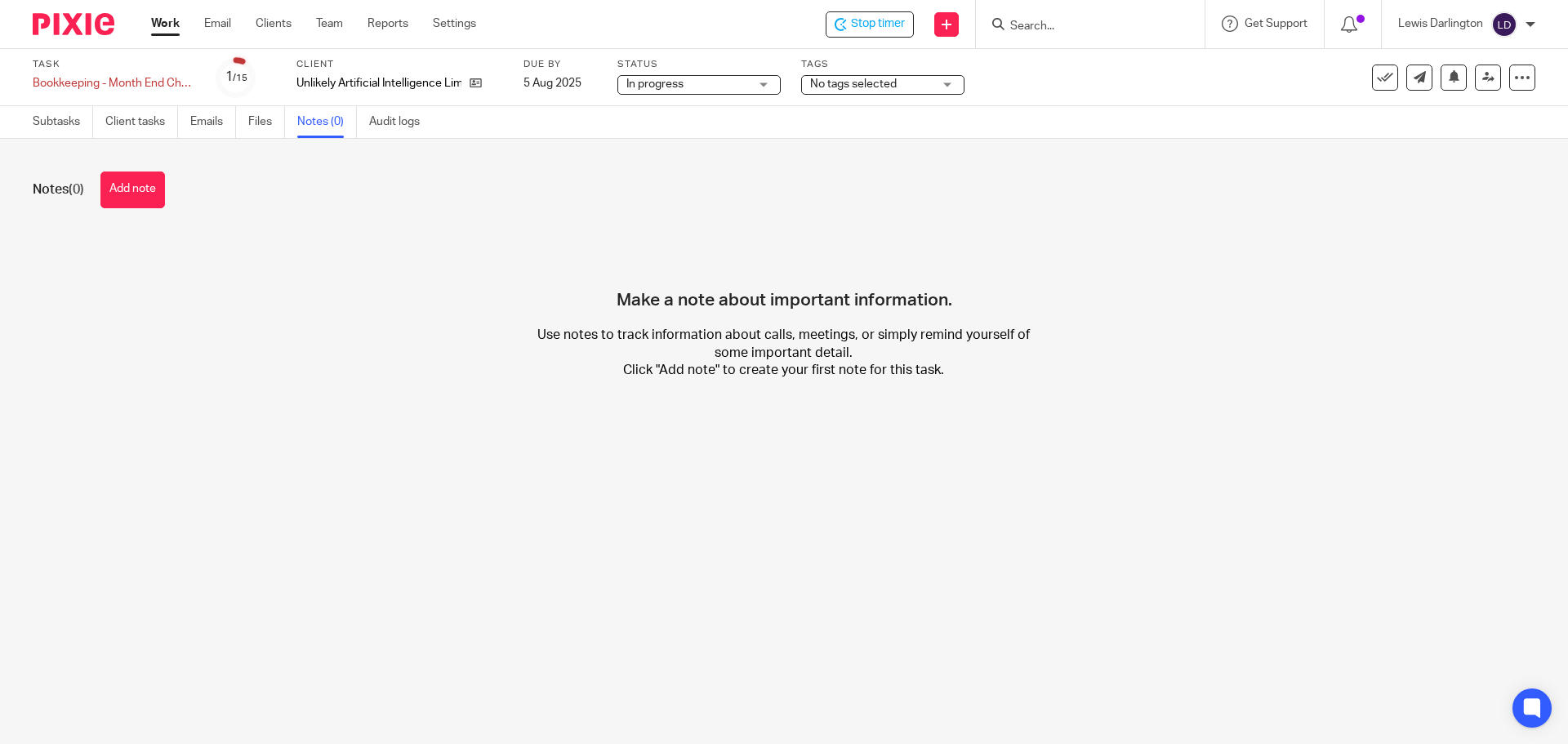 scroll, scrollTop: 0, scrollLeft: 0, axis: both 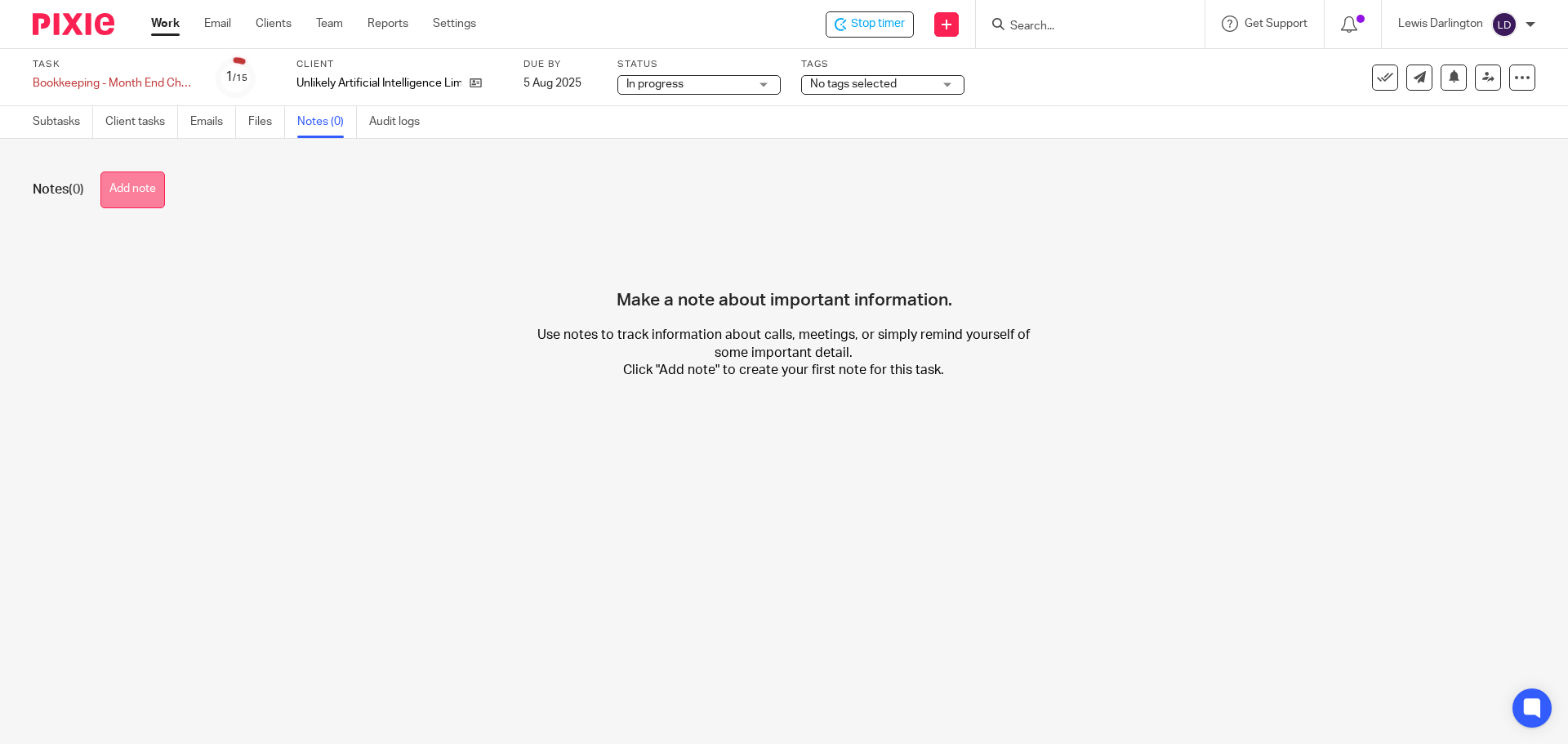 click on "Add note" at bounding box center (132, 189) 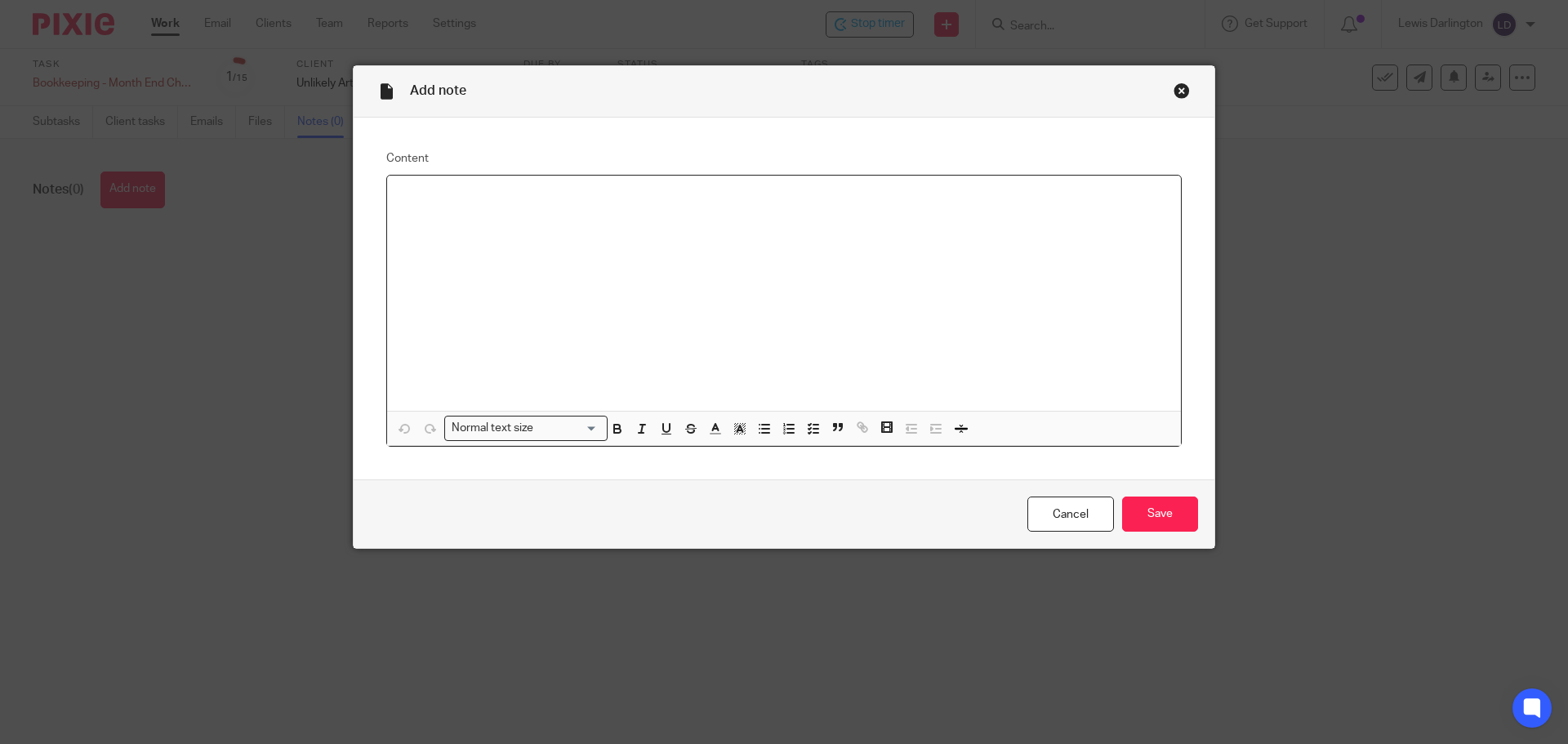type 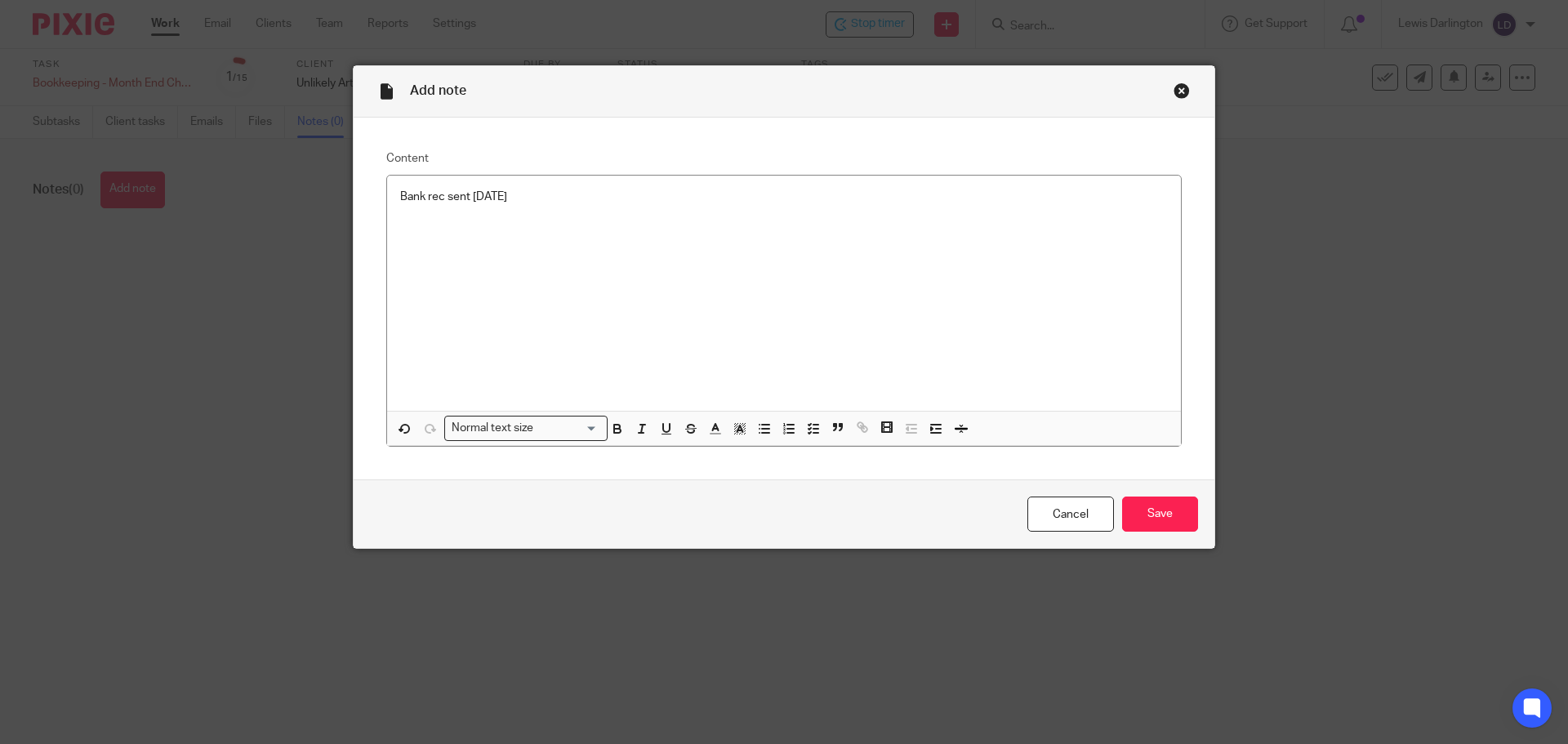 click on "Bank rec sent 07.08.25" at bounding box center (784, 197) 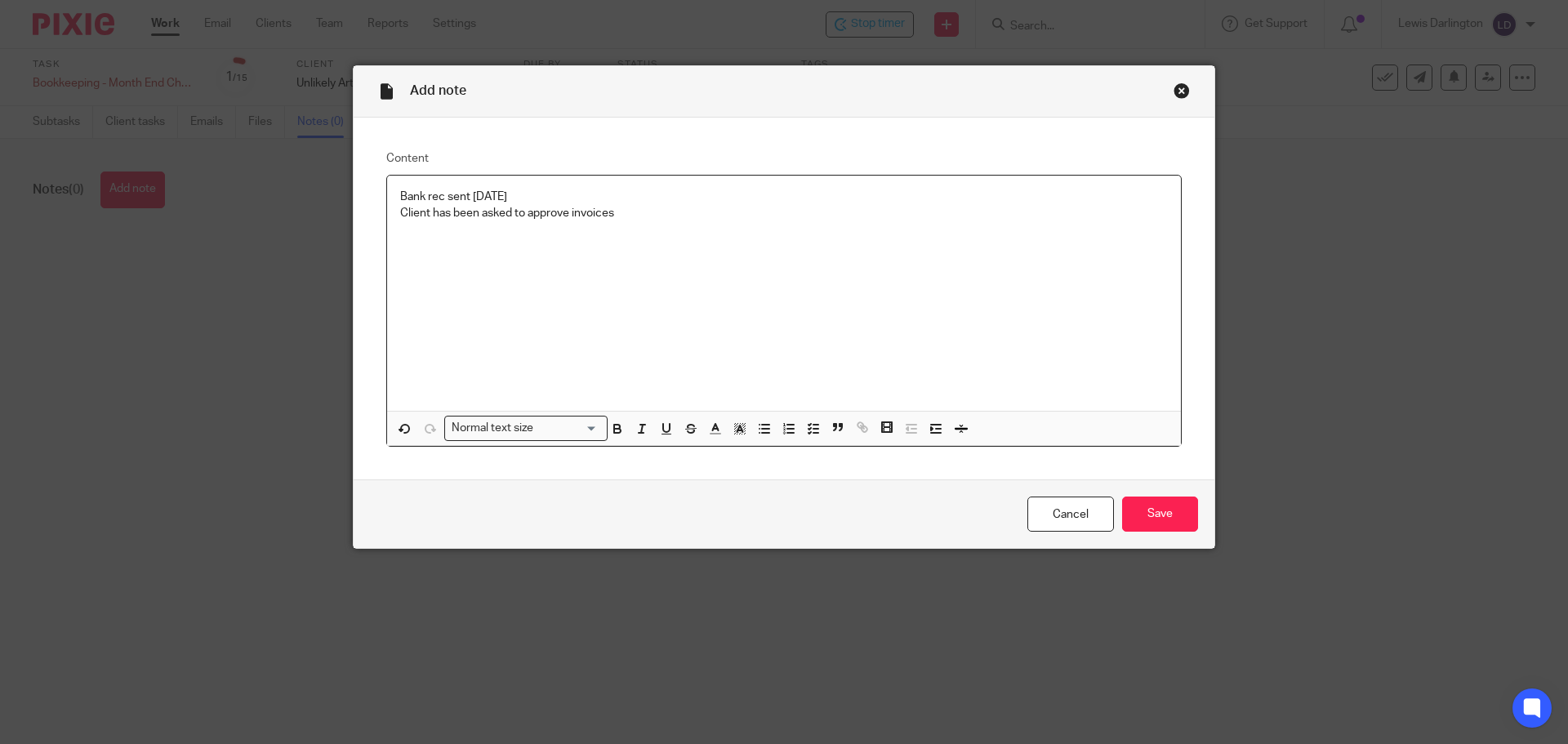click on "Bank rec sent 07.08.25 Client has been asked to approve invoices" at bounding box center [784, 293] 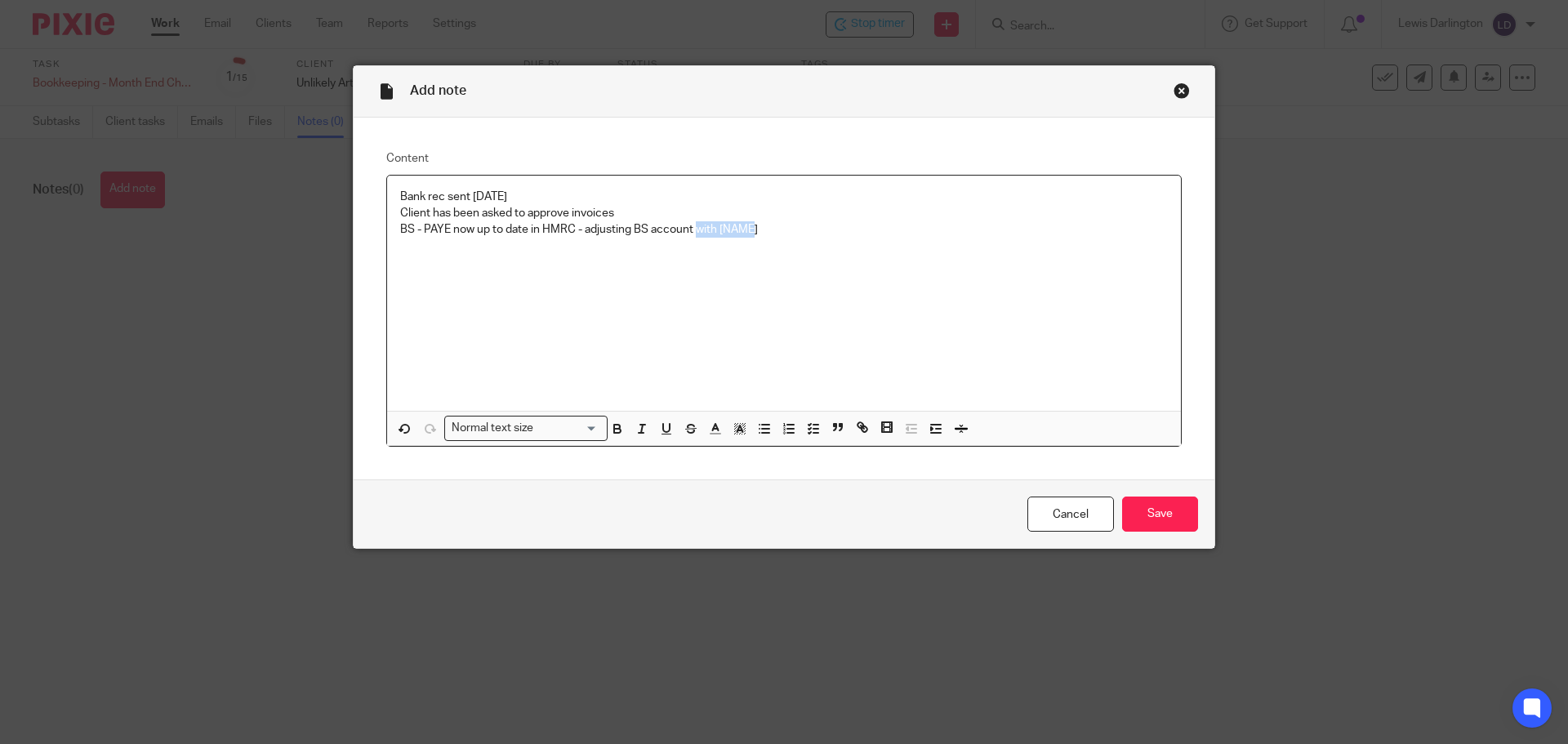 drag, startPoint x: 760, startPoint y: 229, endPoint x: 691, endPoint y: 237, distance: 69.46222 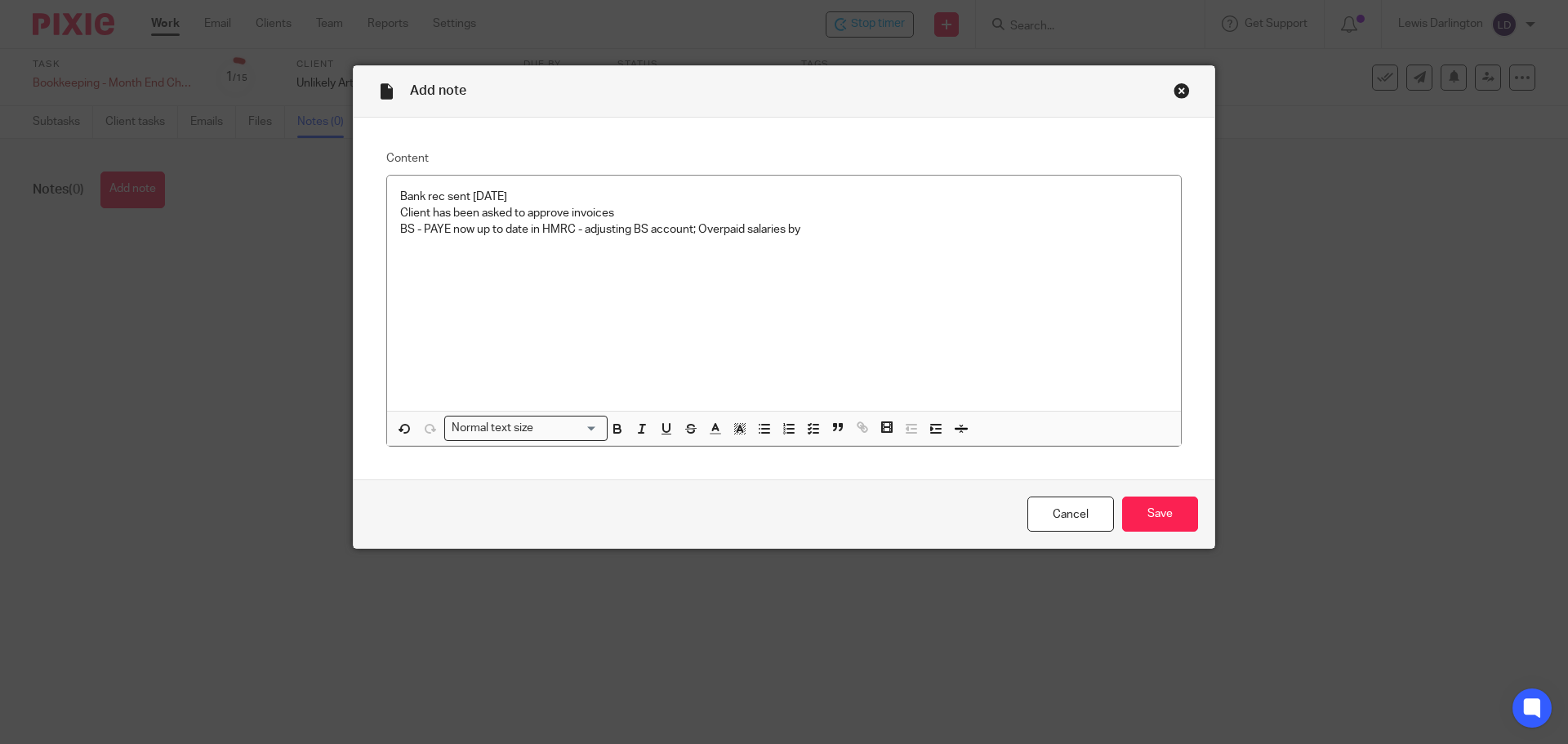 click on "BS - PAYE now up to date in HMRC - adjusting BS account; Overpaid salaries by" at bounding box center [784, 229] 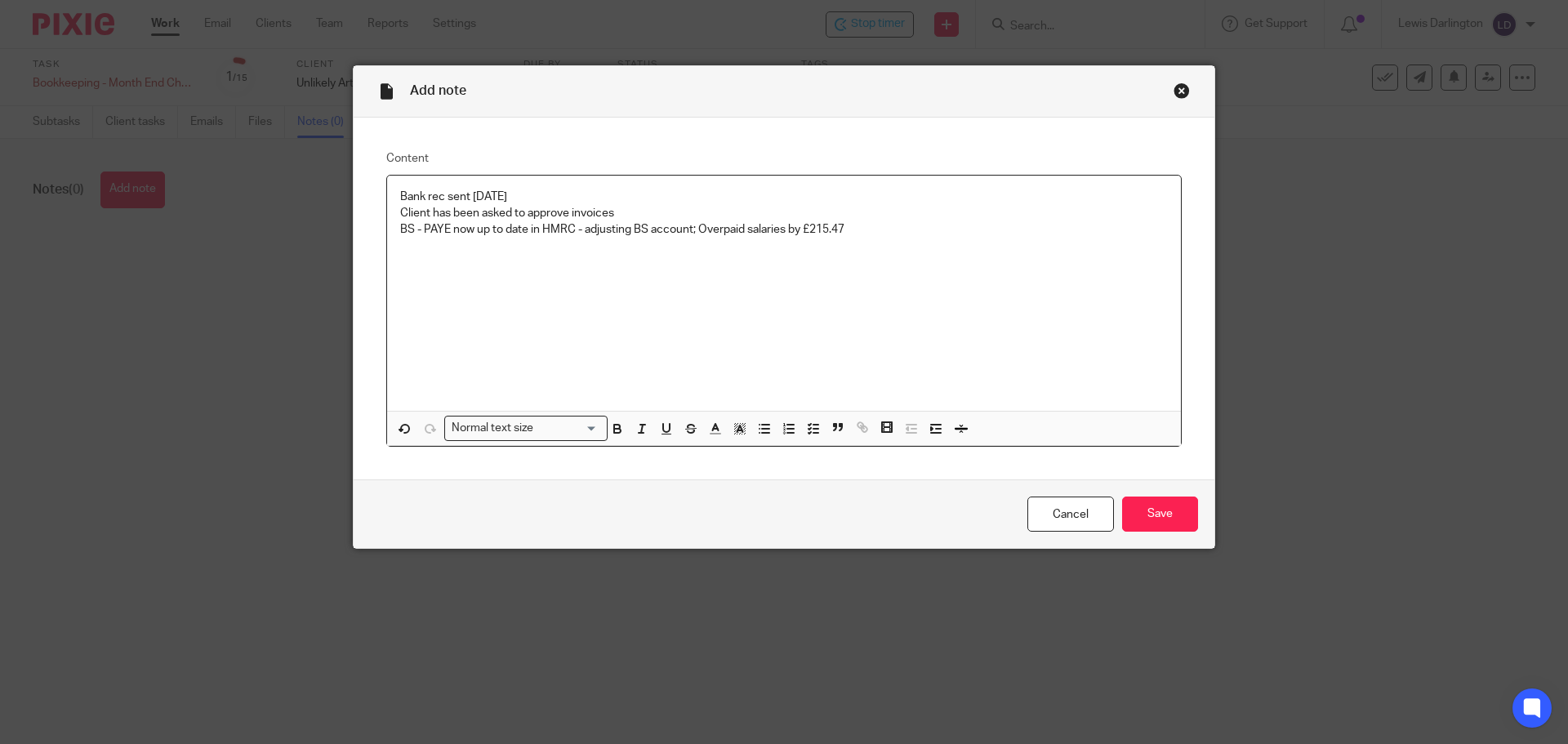 click on "BS - PAYE now up to date in HMRC - adjusting BS account; Overpaid salaries by £215.47" at bounding box center [784, 229] 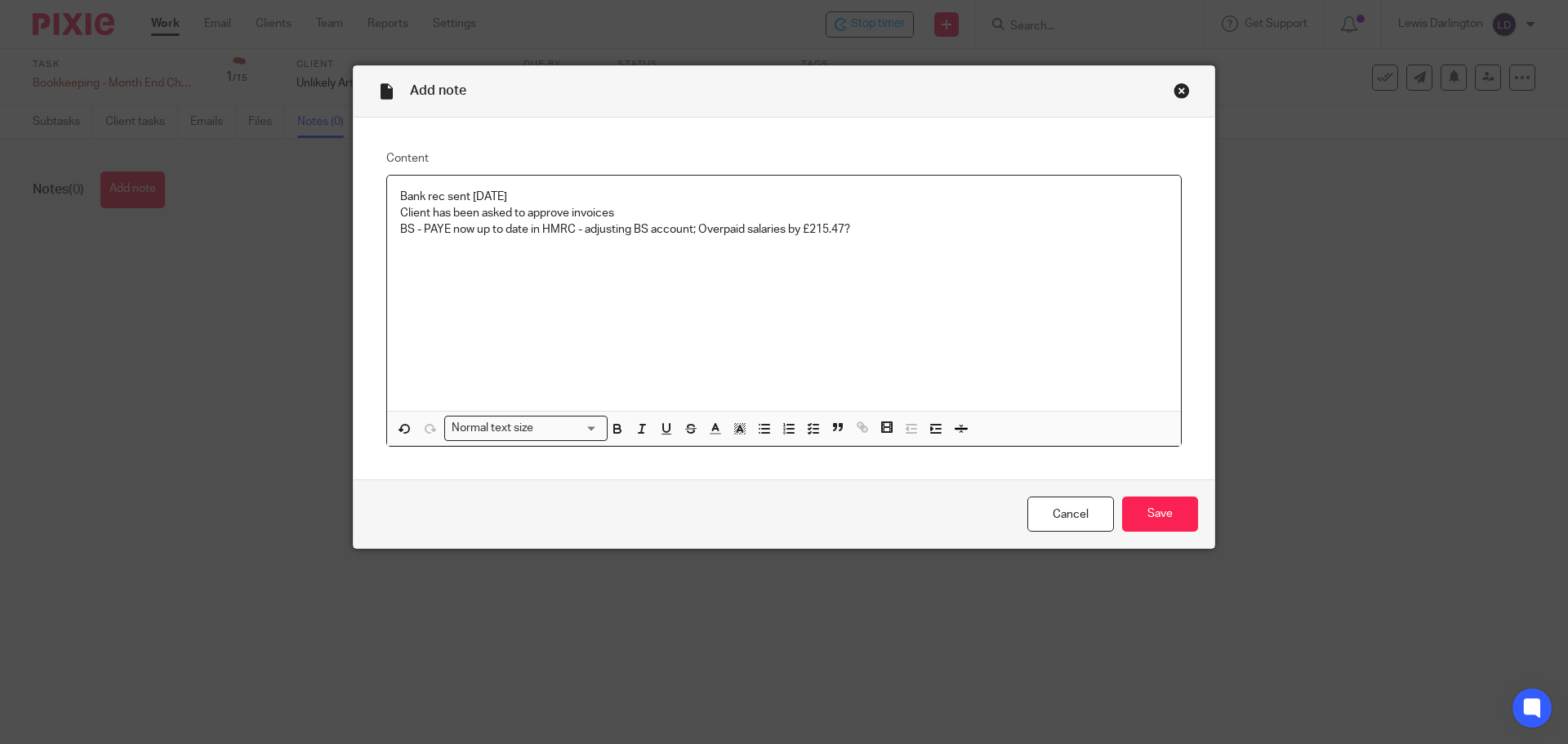 click on "BS - PAYE now up to date in HMRC - adjusting BS account; Overpaid salaries by £215.47?" at bounding box center (784, 229) 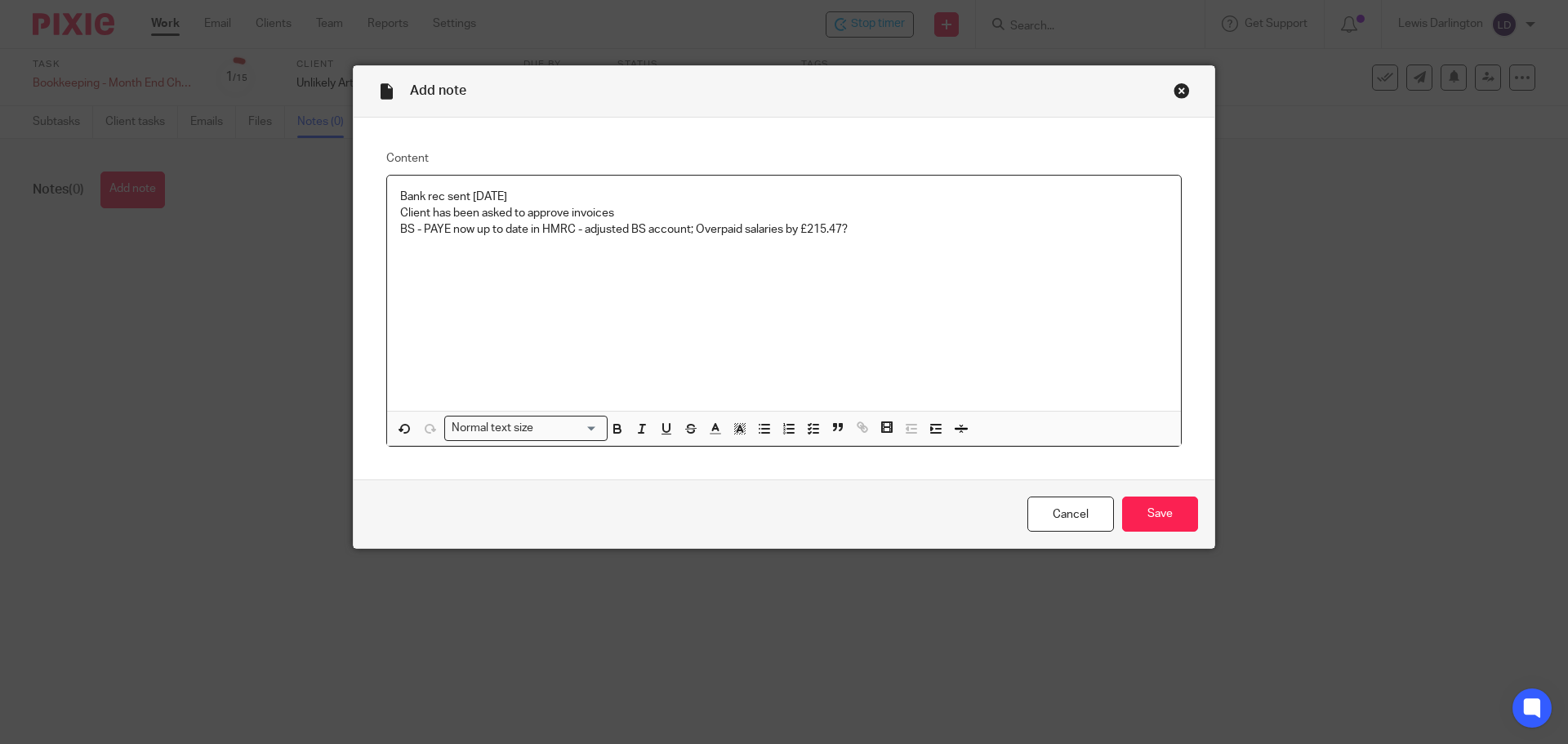 click on "BS - PAYE now up to date in HMRC - adjusted BS account; Overpaid salaries by £215.47?" at bounding box center (784, 229) 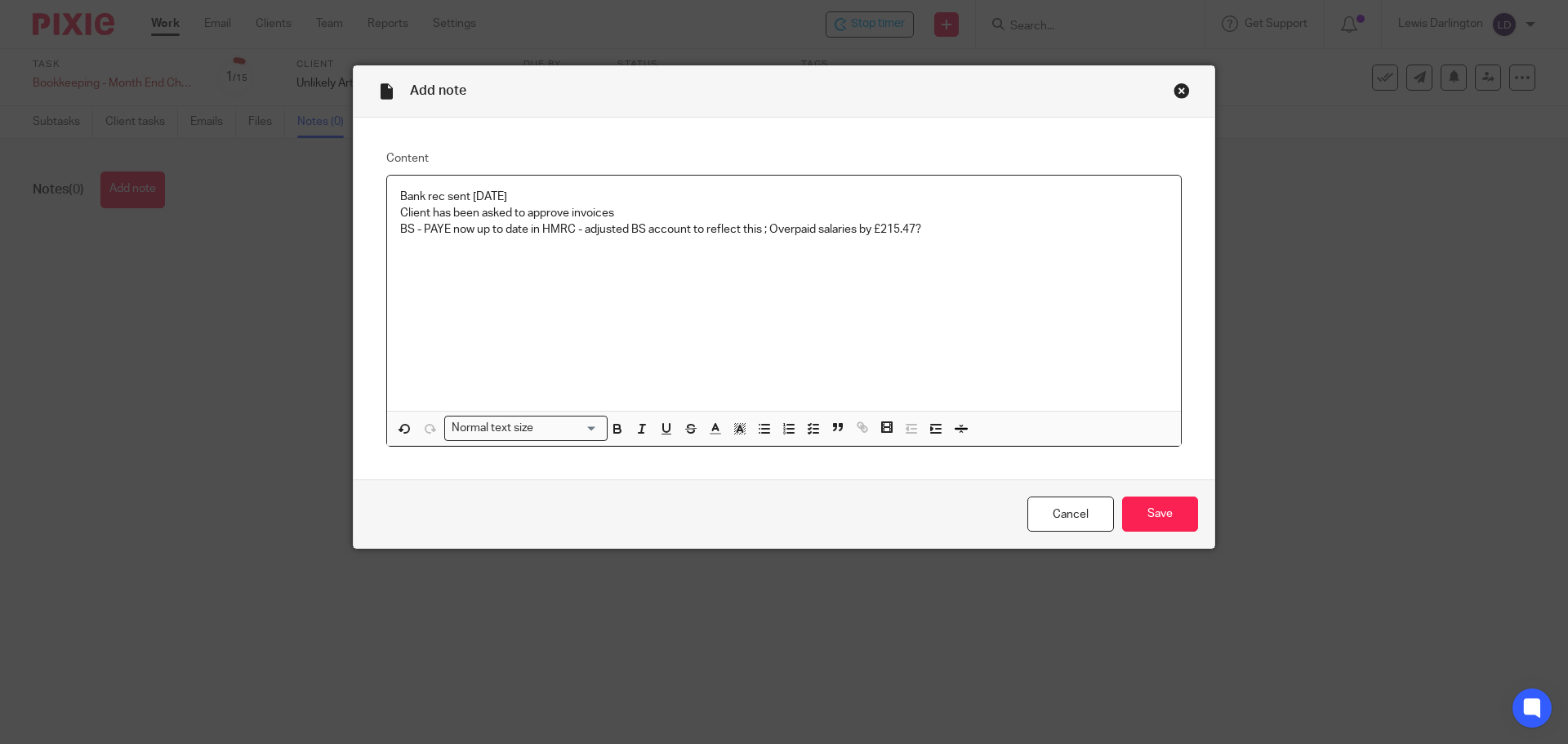 click on "BS - PAYE now up to date in HMRC - adjusted BS account to reflect this ; Overpaid salaries by £215.47?" at bounding box center (784, 229) 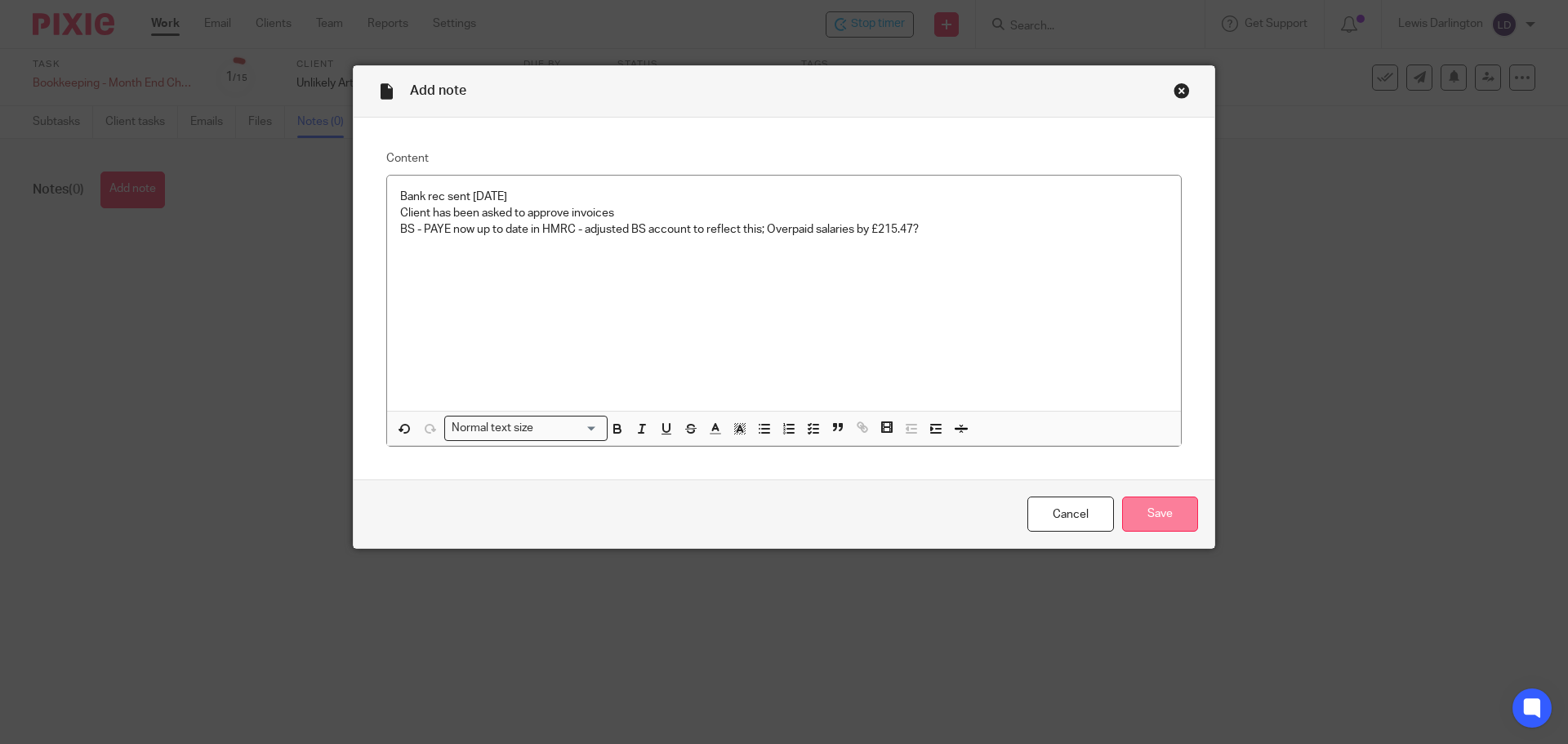 click on "Save" at bounding box center (1160, 514) 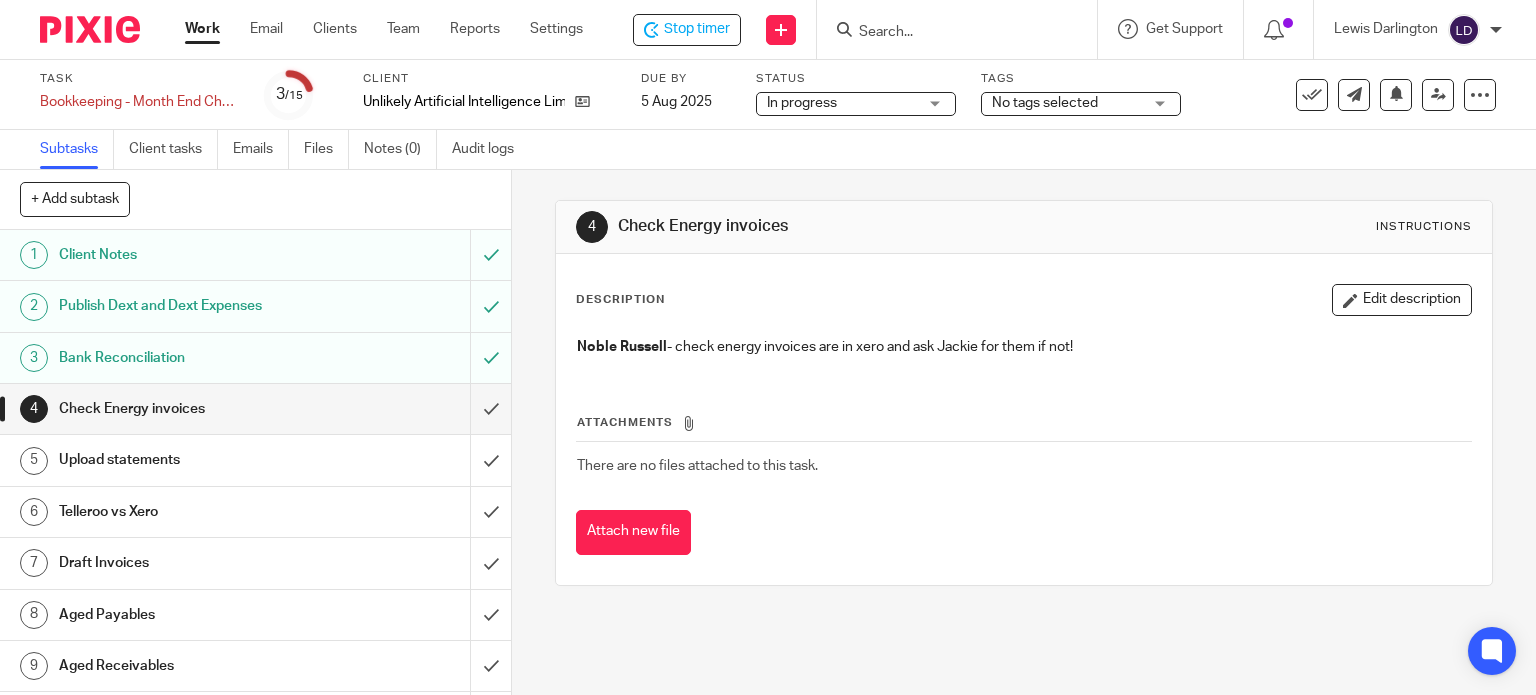 scroll, scrollTop: 0, scrollLeft: 0, axis: both 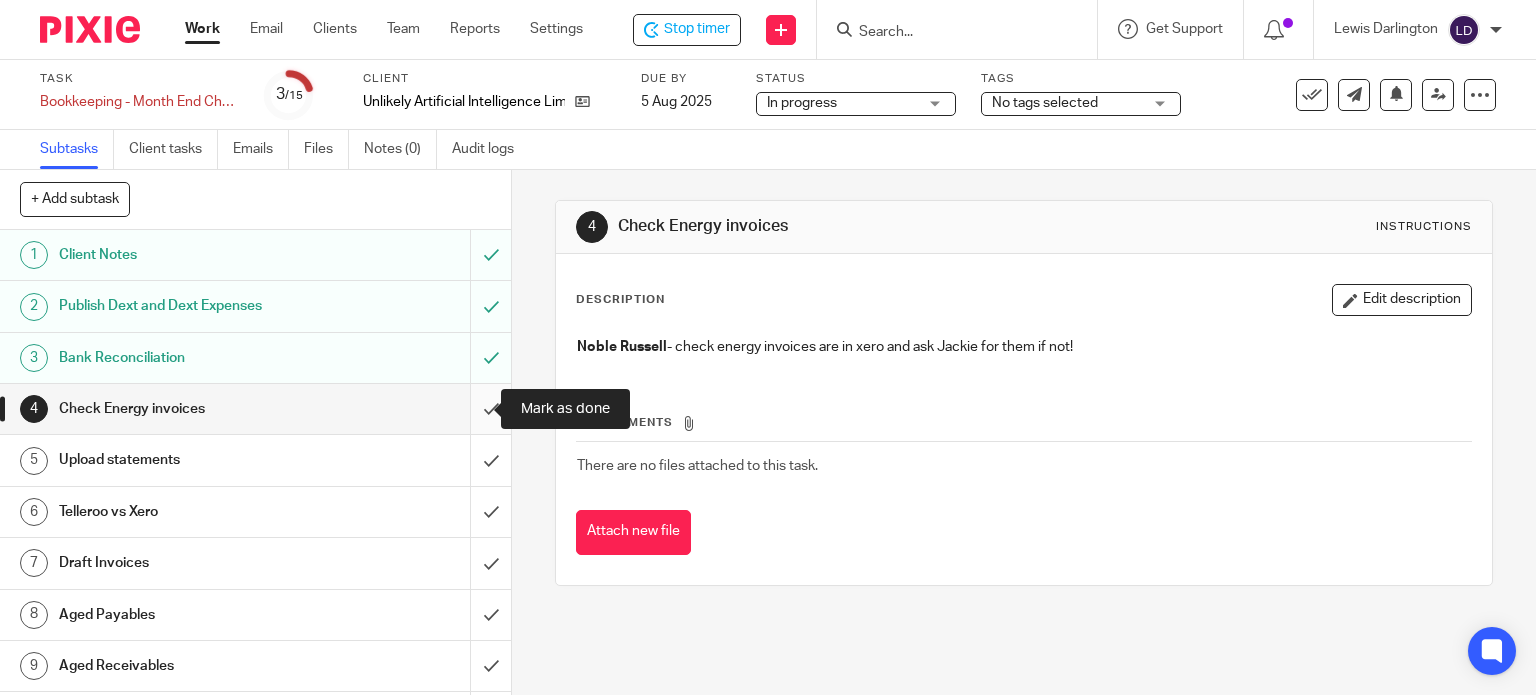 click at bounding box center [255, 409] 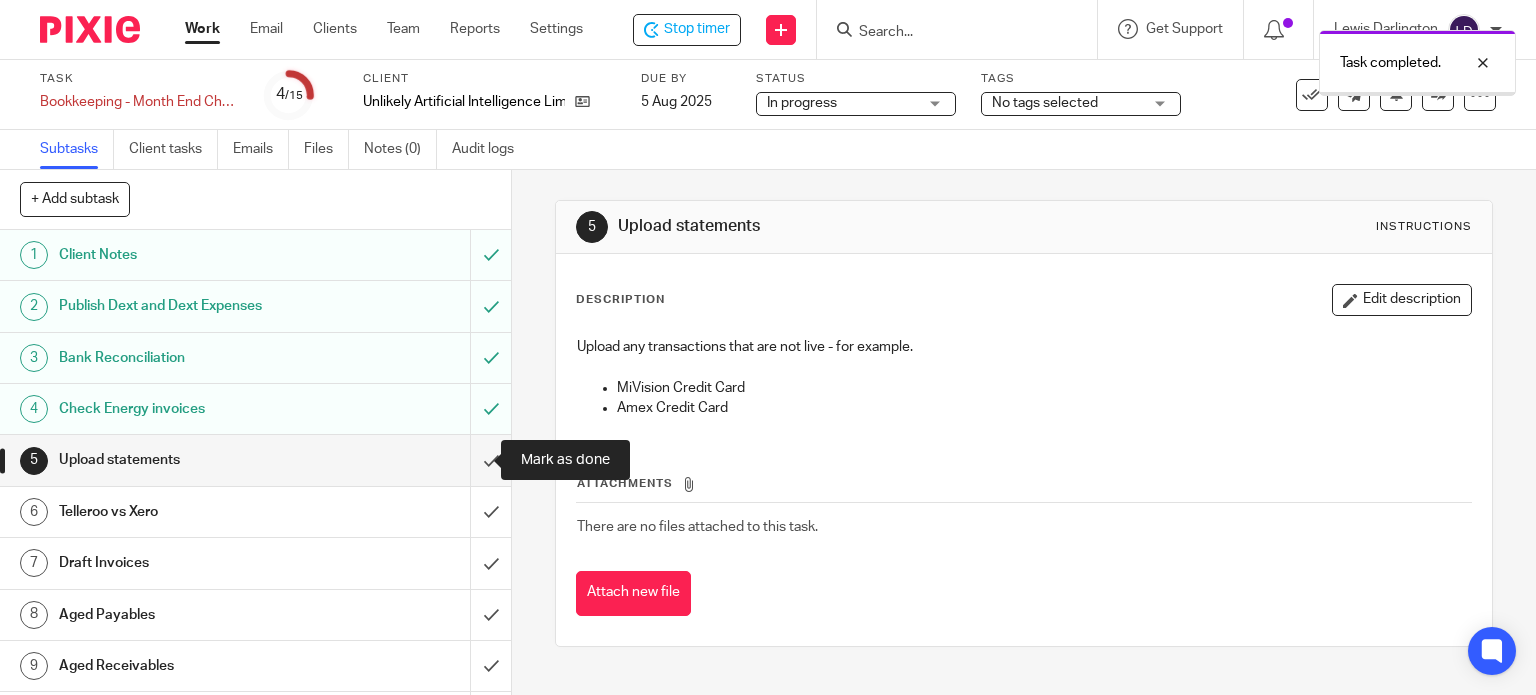 click at bounding box center (255, 460) 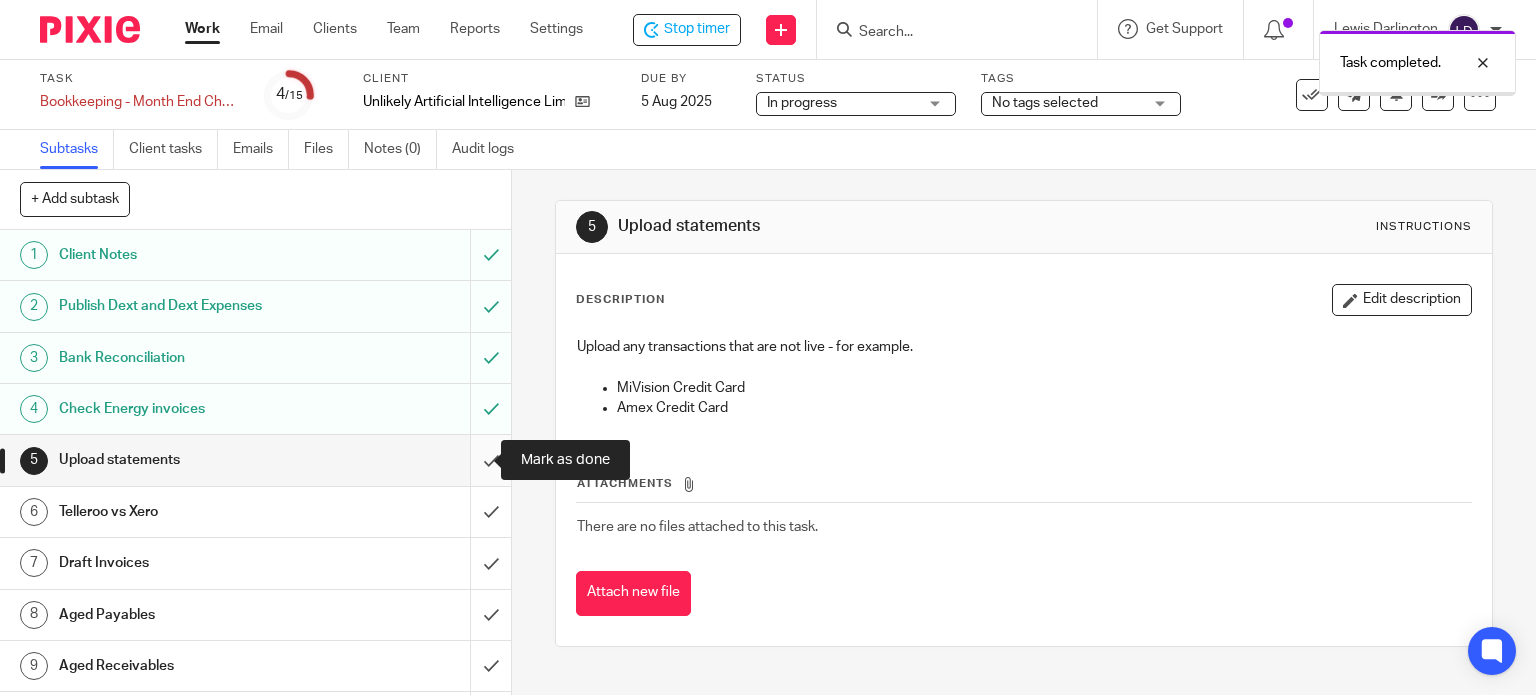 scroll, scrollTop: 0, scrollLeft: 0, axis: both 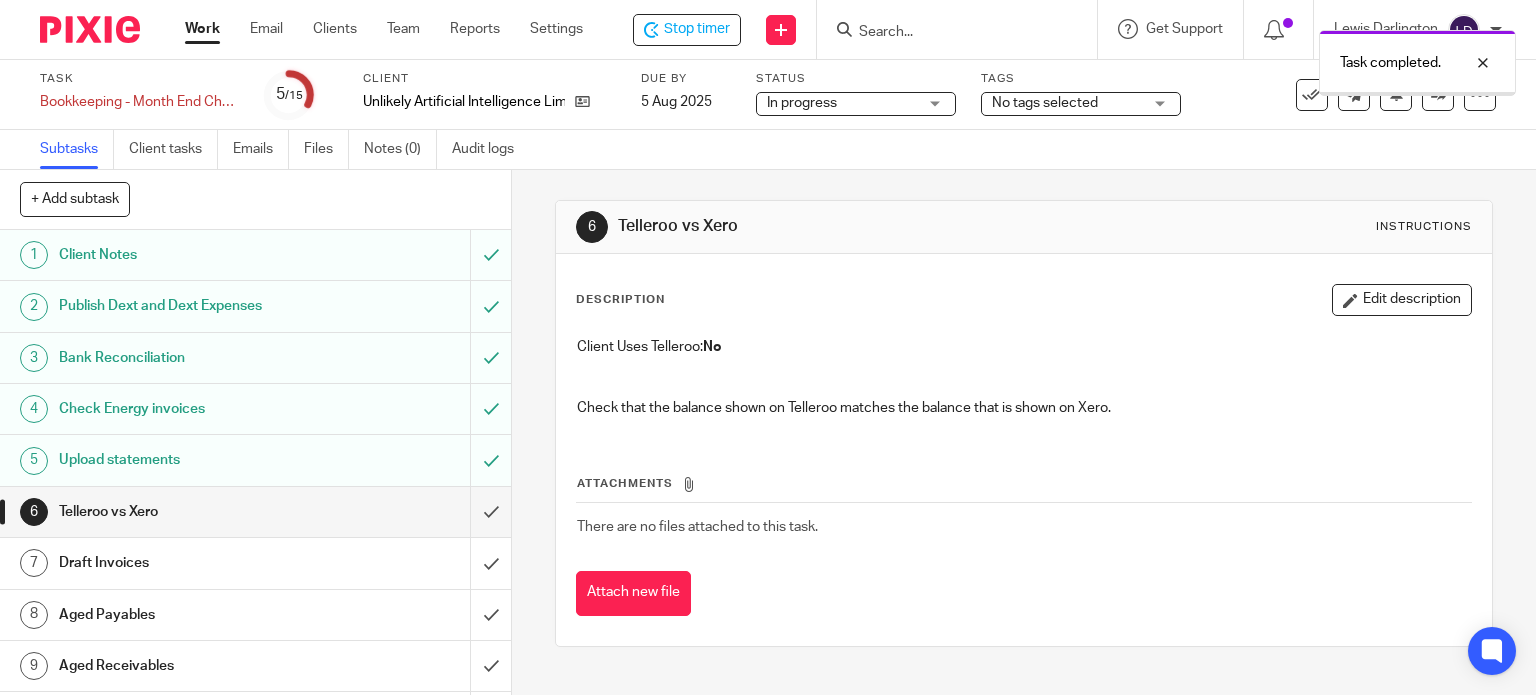 click at bounding box center (255, 512) 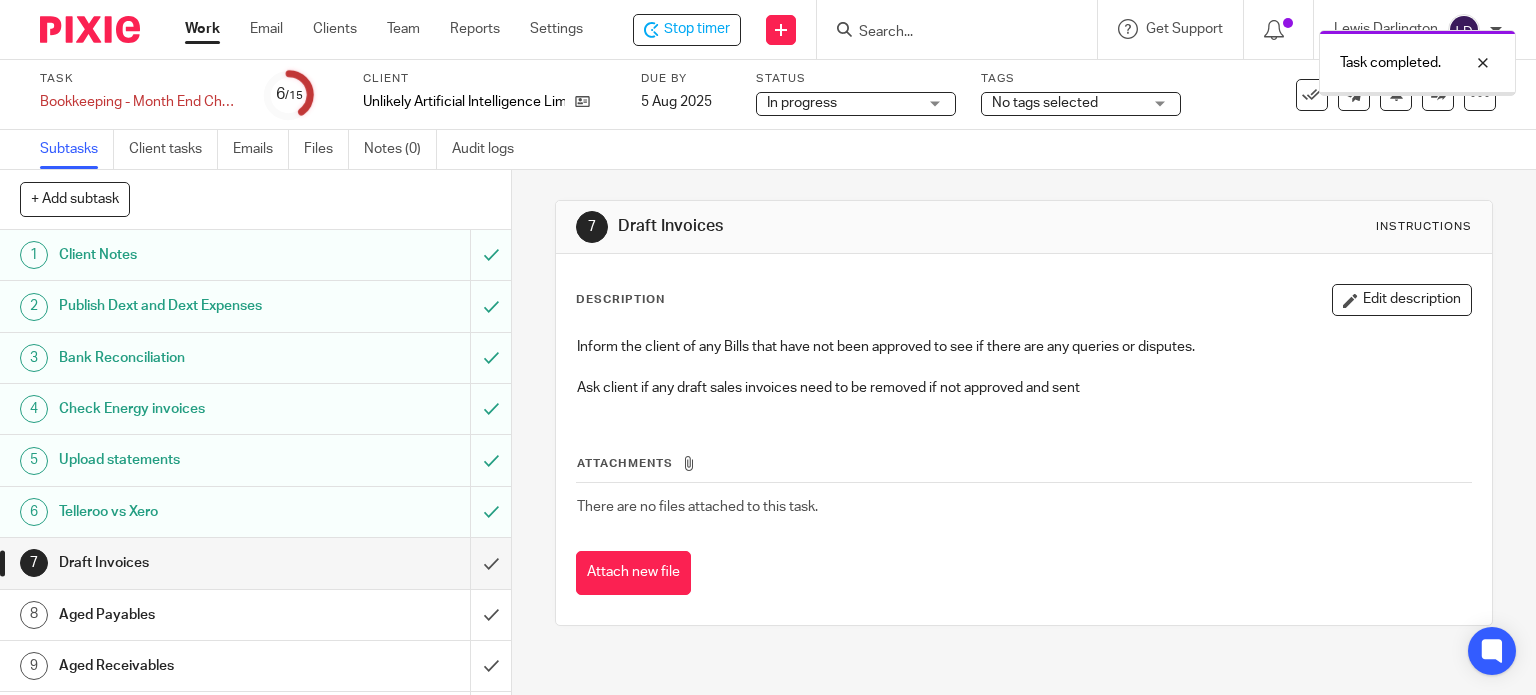 scroll, scrollTop: 0, scrollLeft: 0, axis: both 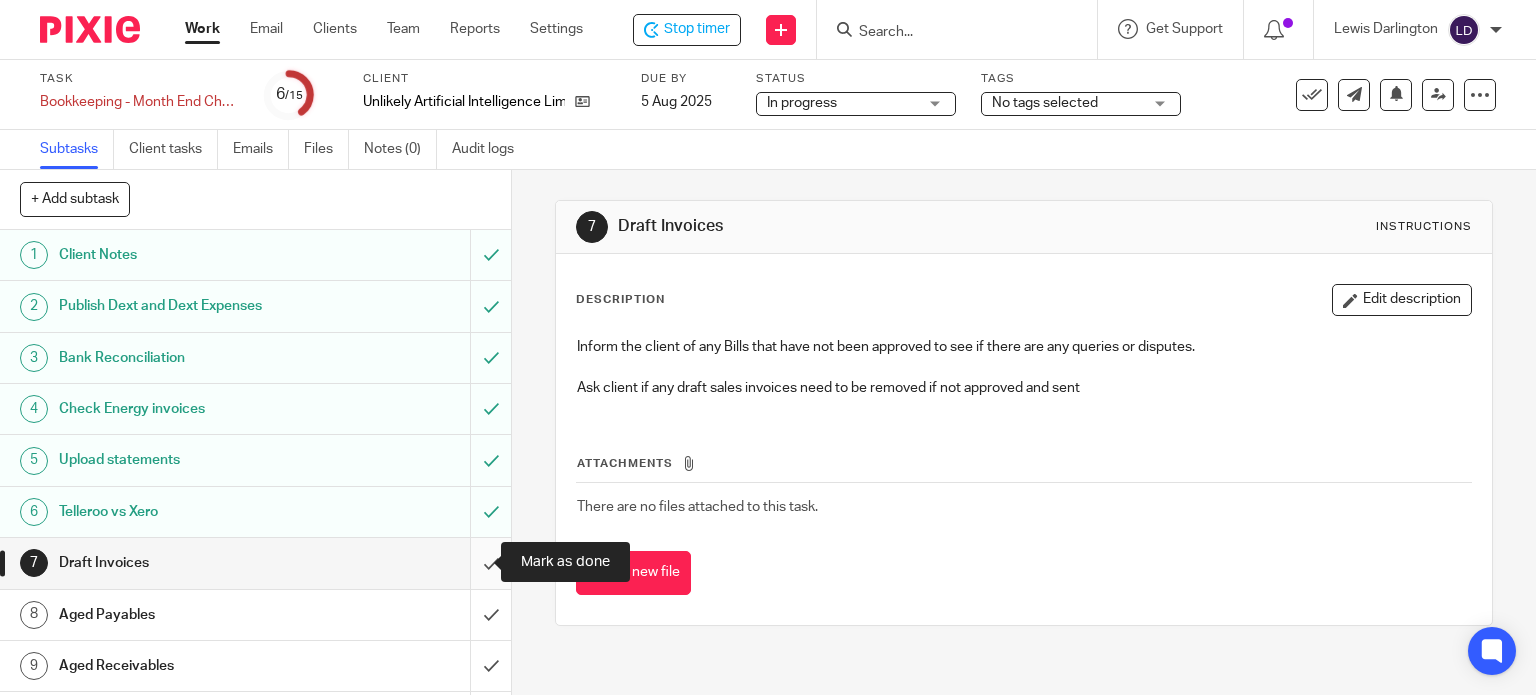 click at bounding box center [255, 563] 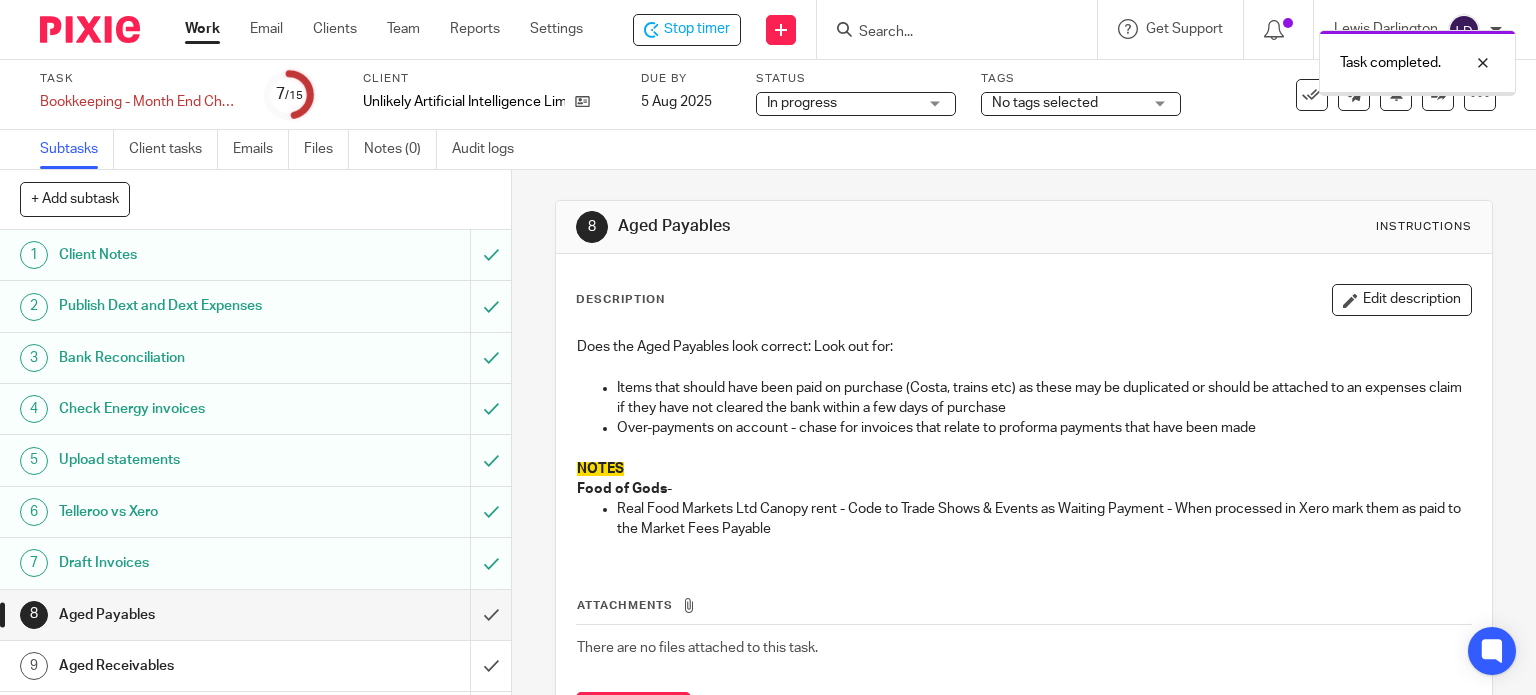 scroll, scrollTop: 0, scrollLeft: 0, axis: both 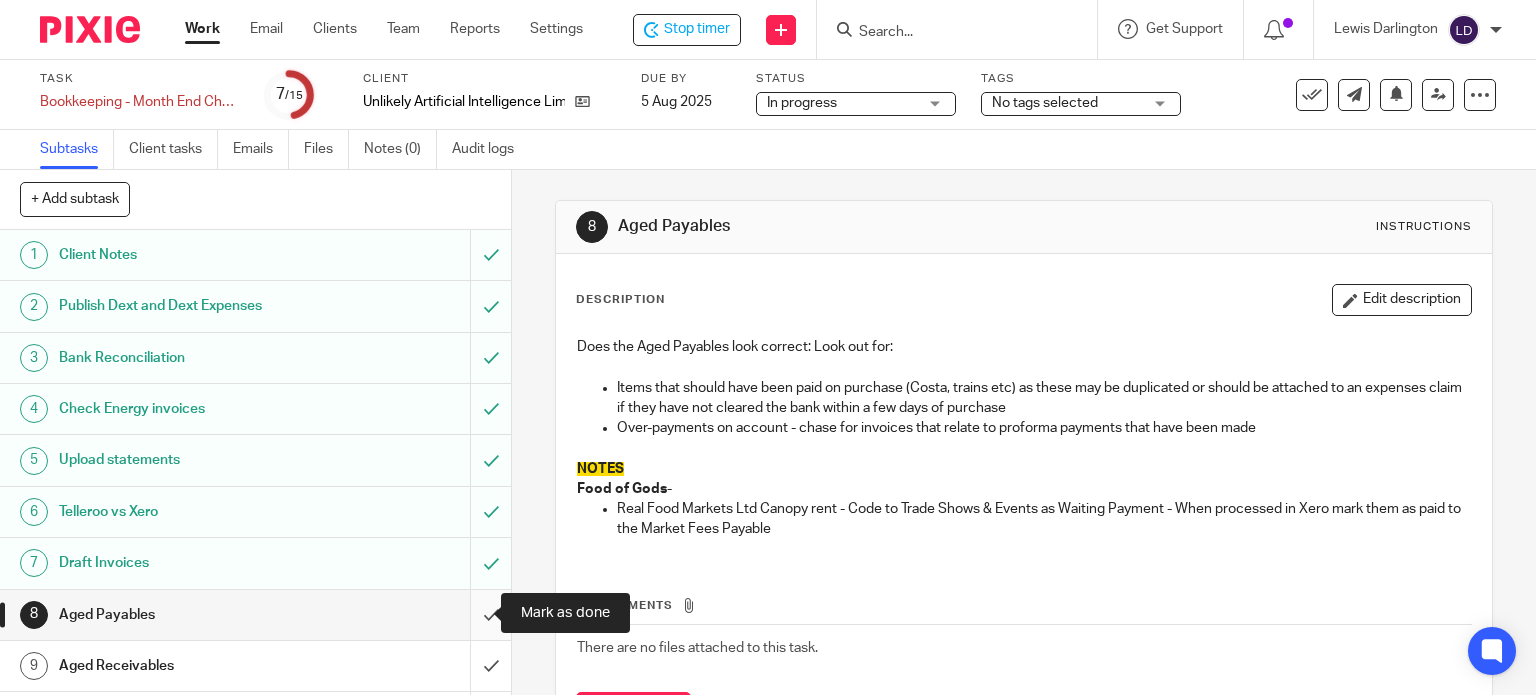 click at bounding box center [255, 615] 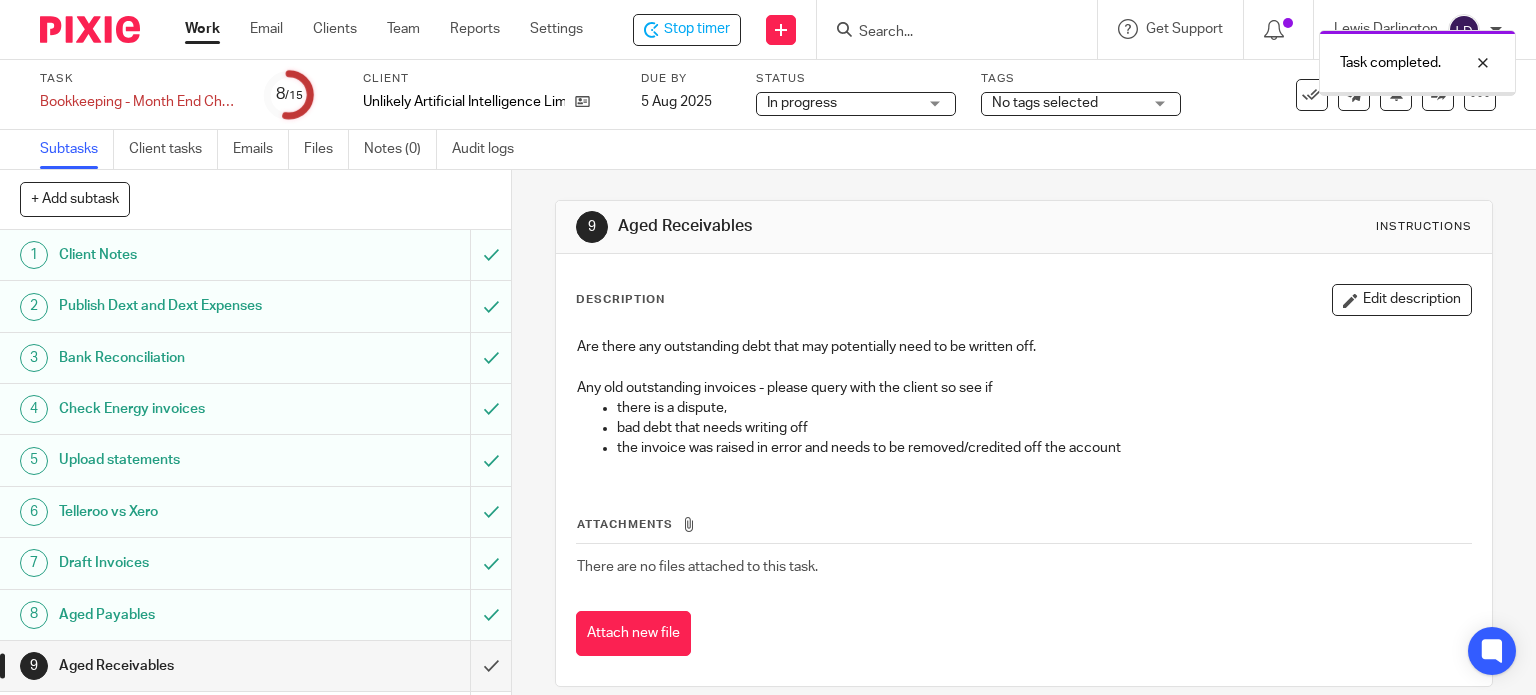 scroll, scrollTop: 0, scrollLeft: 0, axis: both 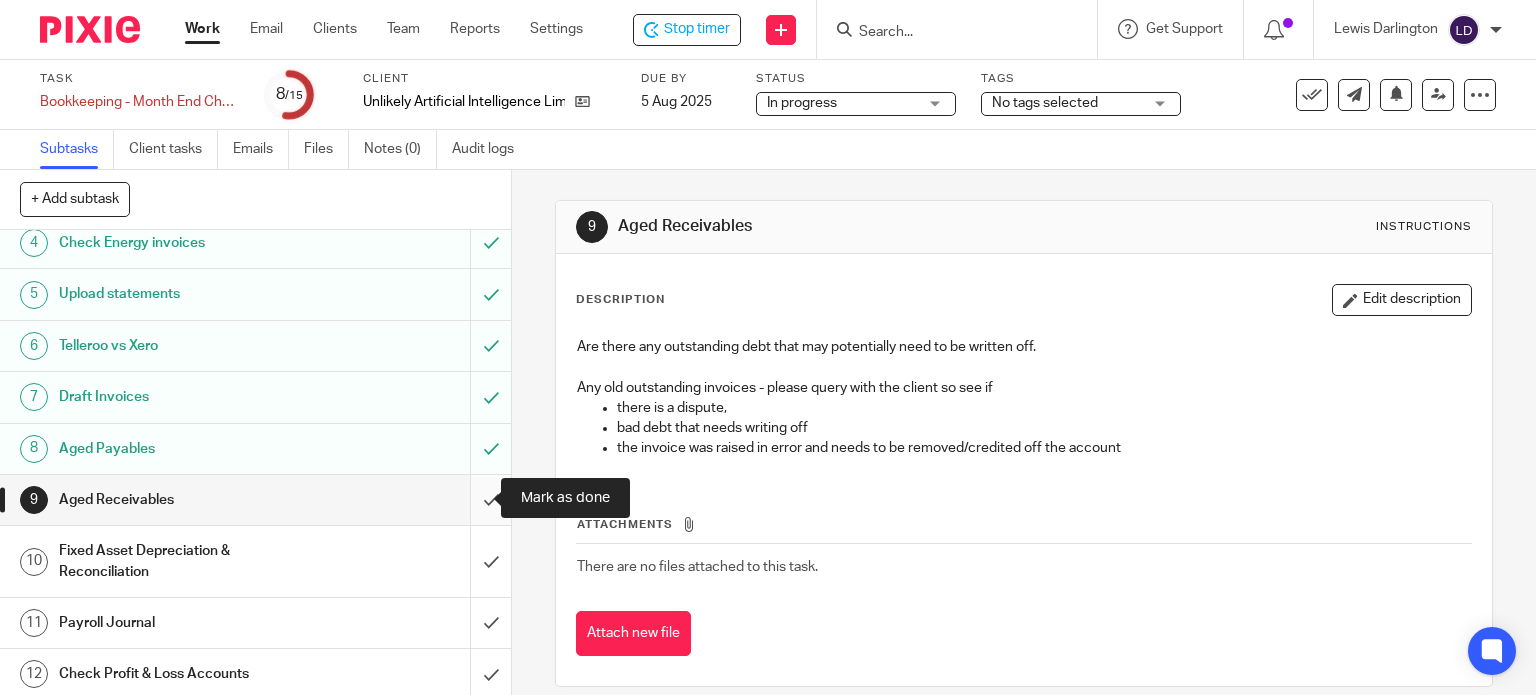 click at bounding box center (255, 500) 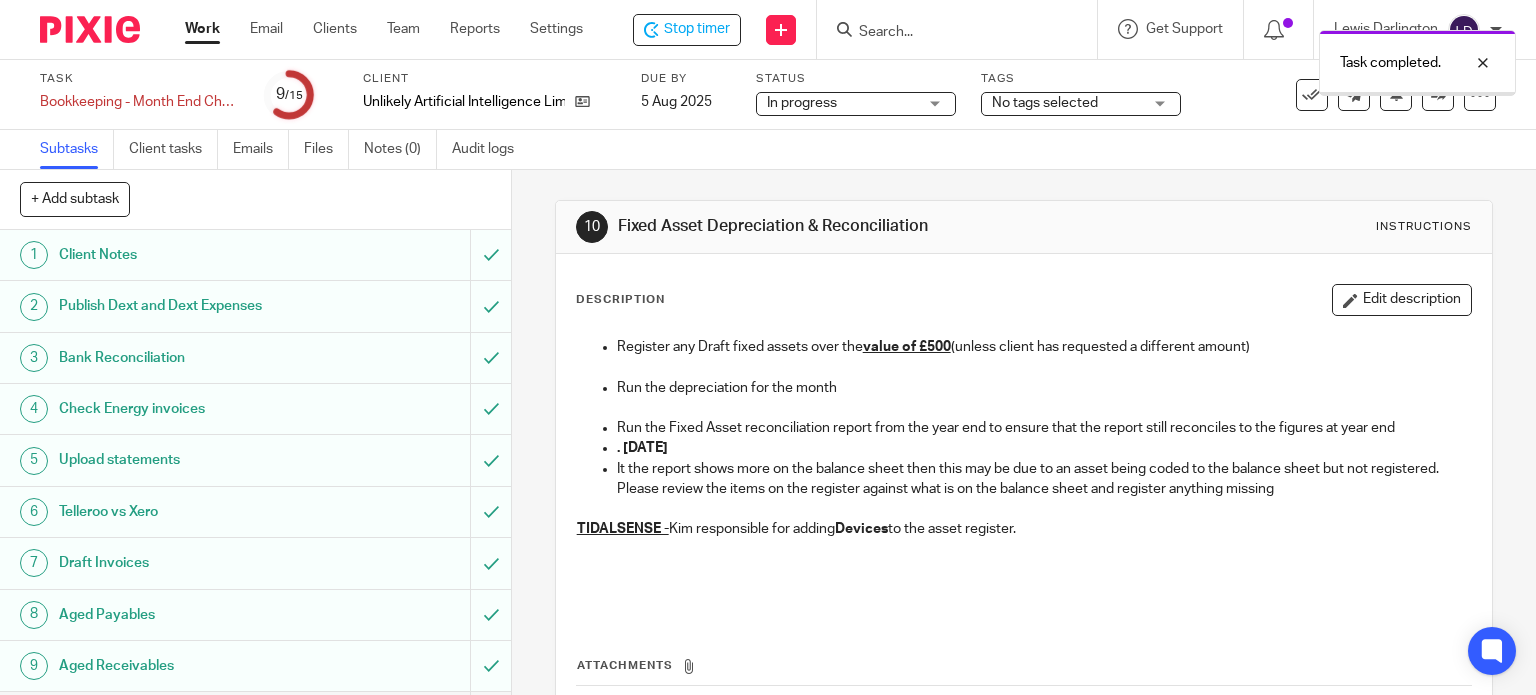 scroll, scrollTop: 0, scrollLeft: 0, axis: both 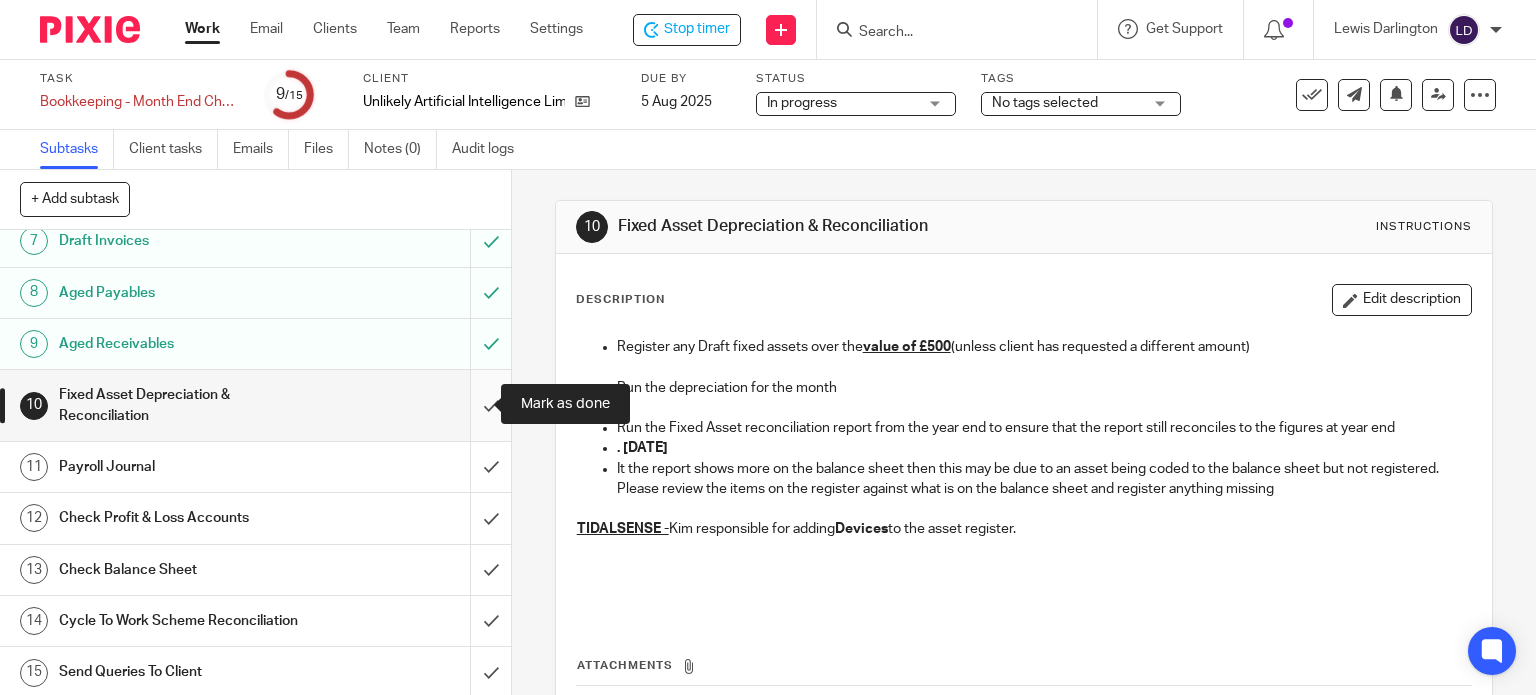 click at bounding box center [255, 405] 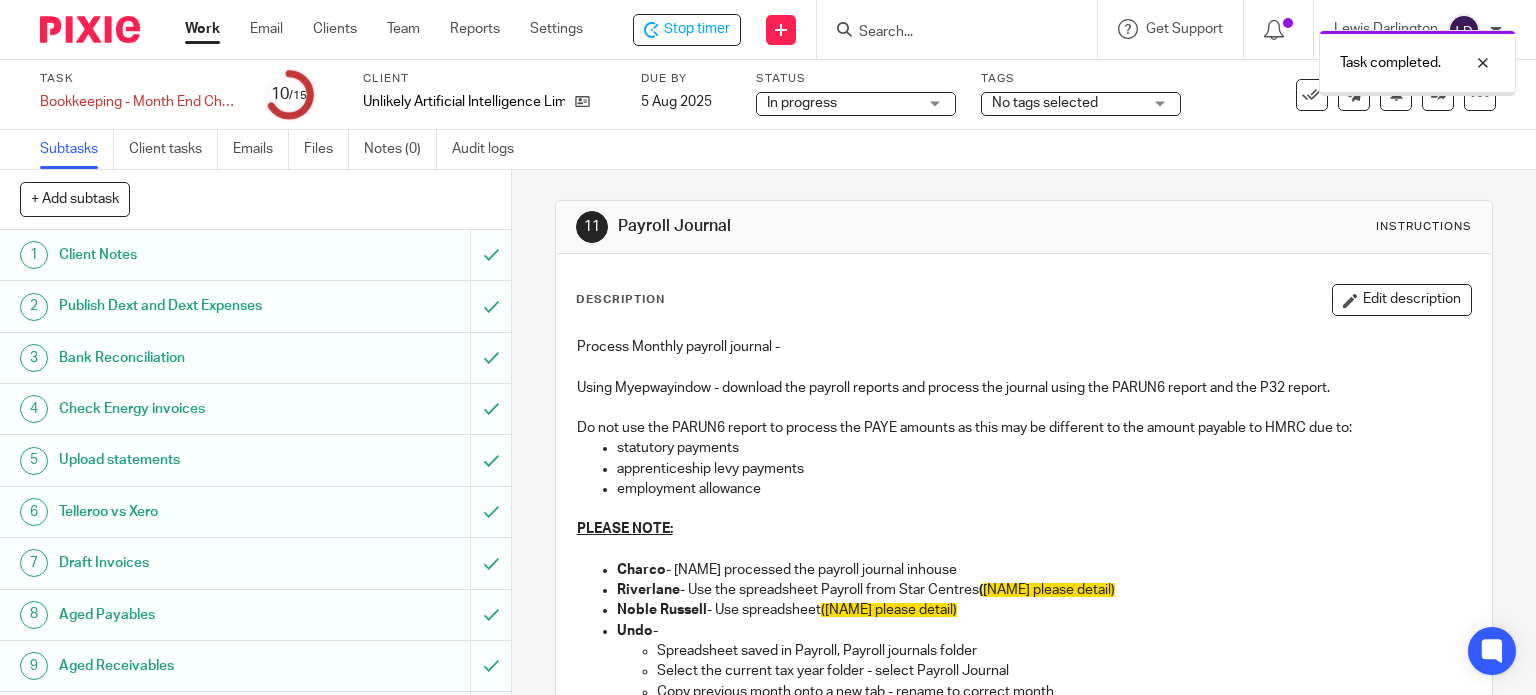 scroll, scrollTop: 0, scrollLeft: 0, axis: both 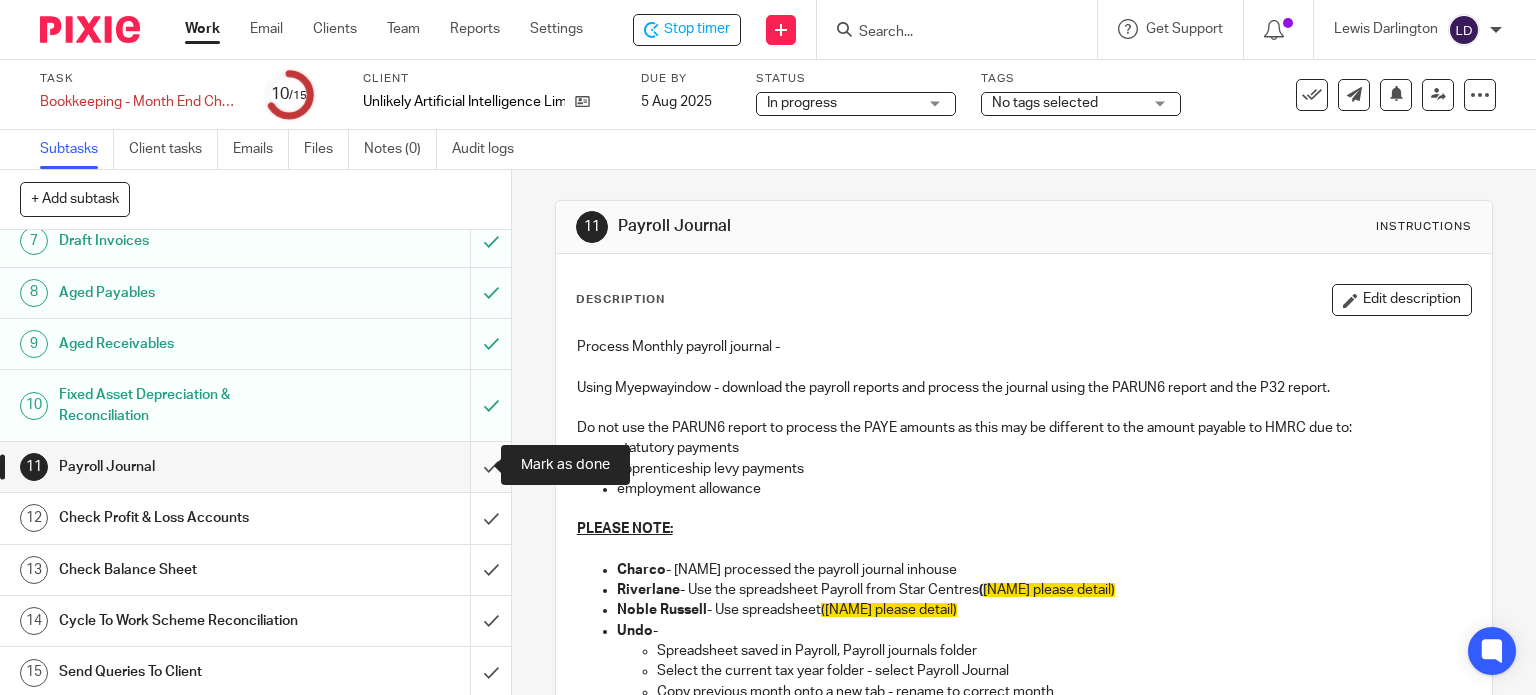 click at bounding box center [255, 467] 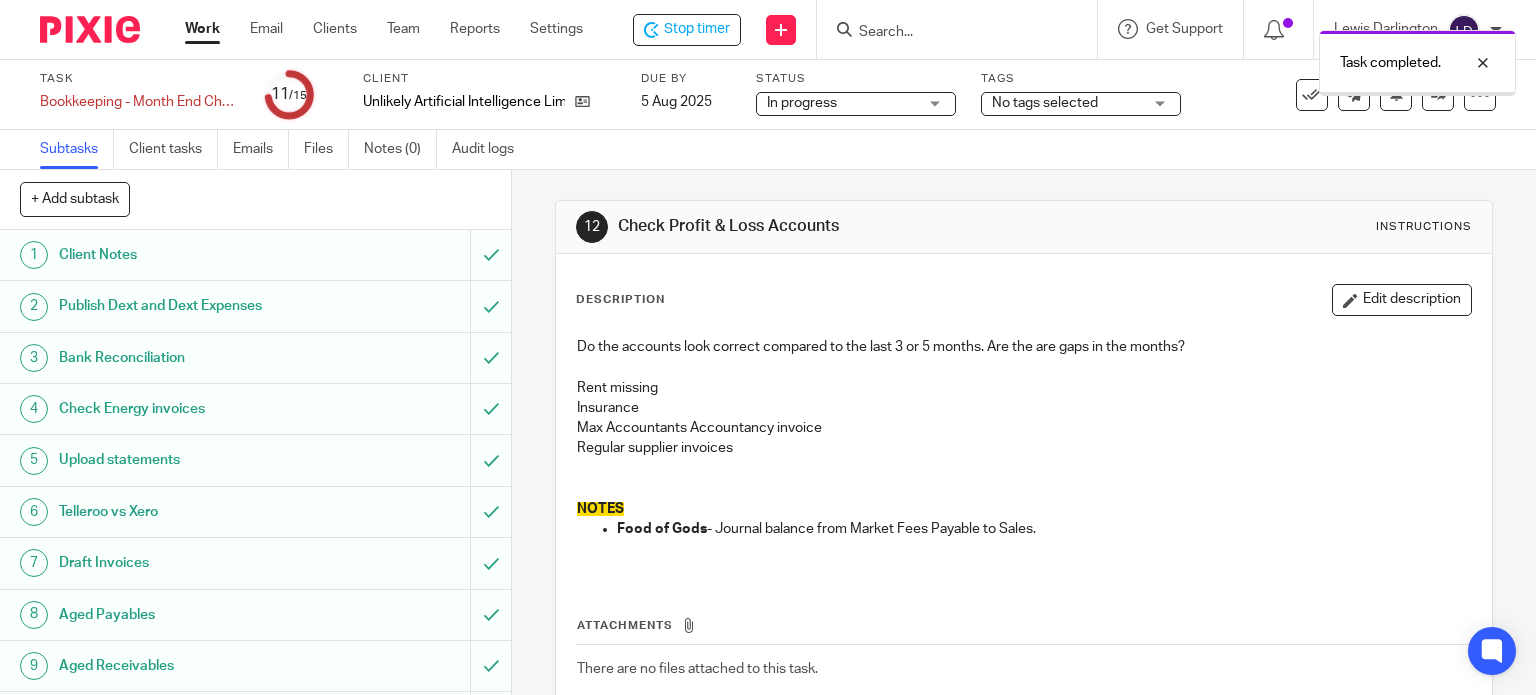 scroll, scrollTop: 0, scrollLeft: 0, axis: both 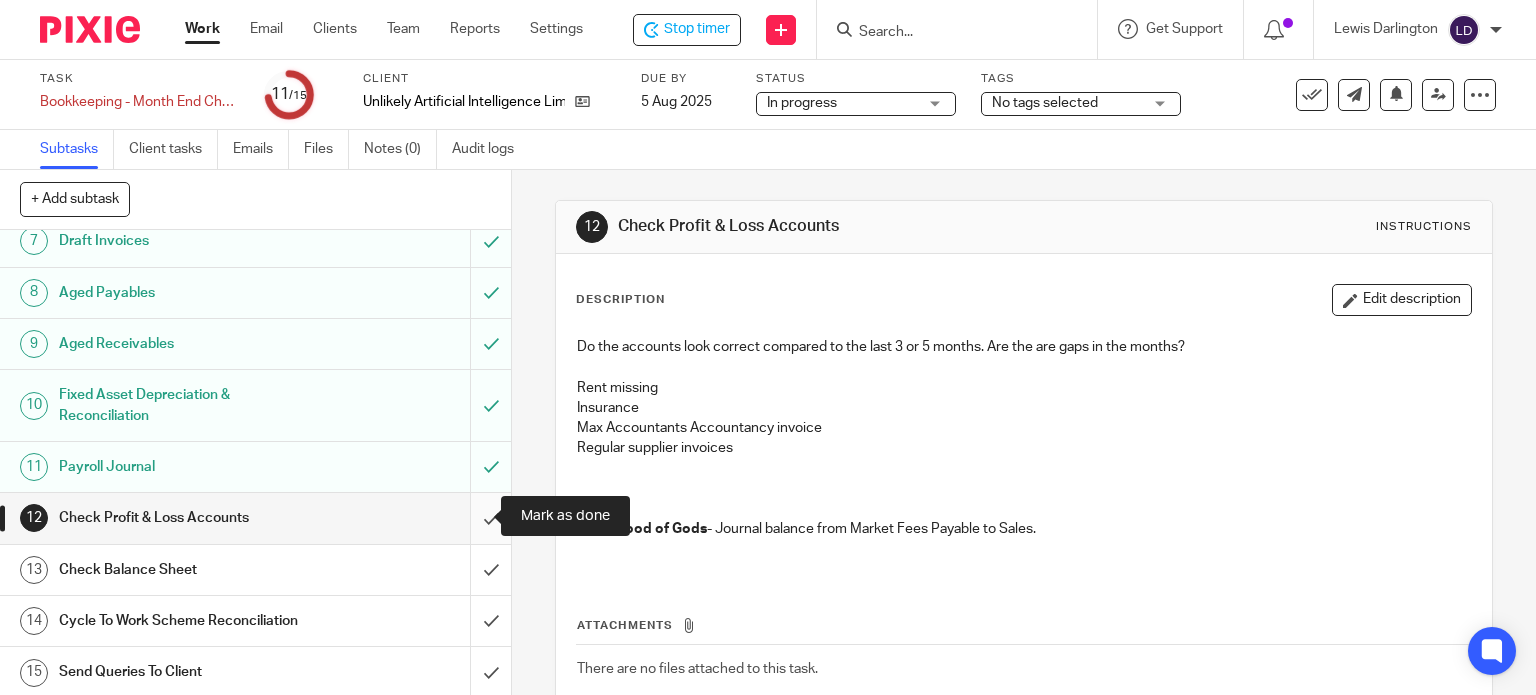 click at bounding box center [255, 518] 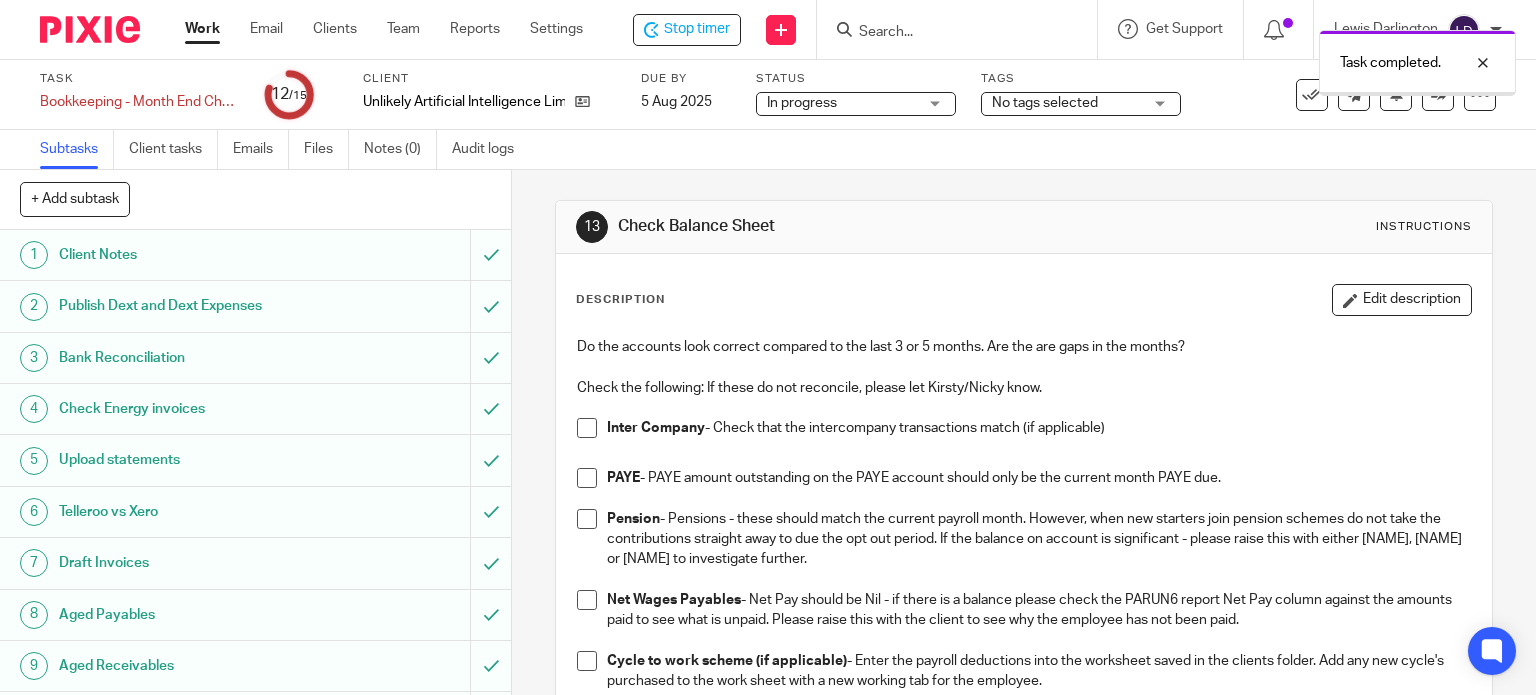 scroll, scrollTop: 0, scrollLeft: 0, axis: both 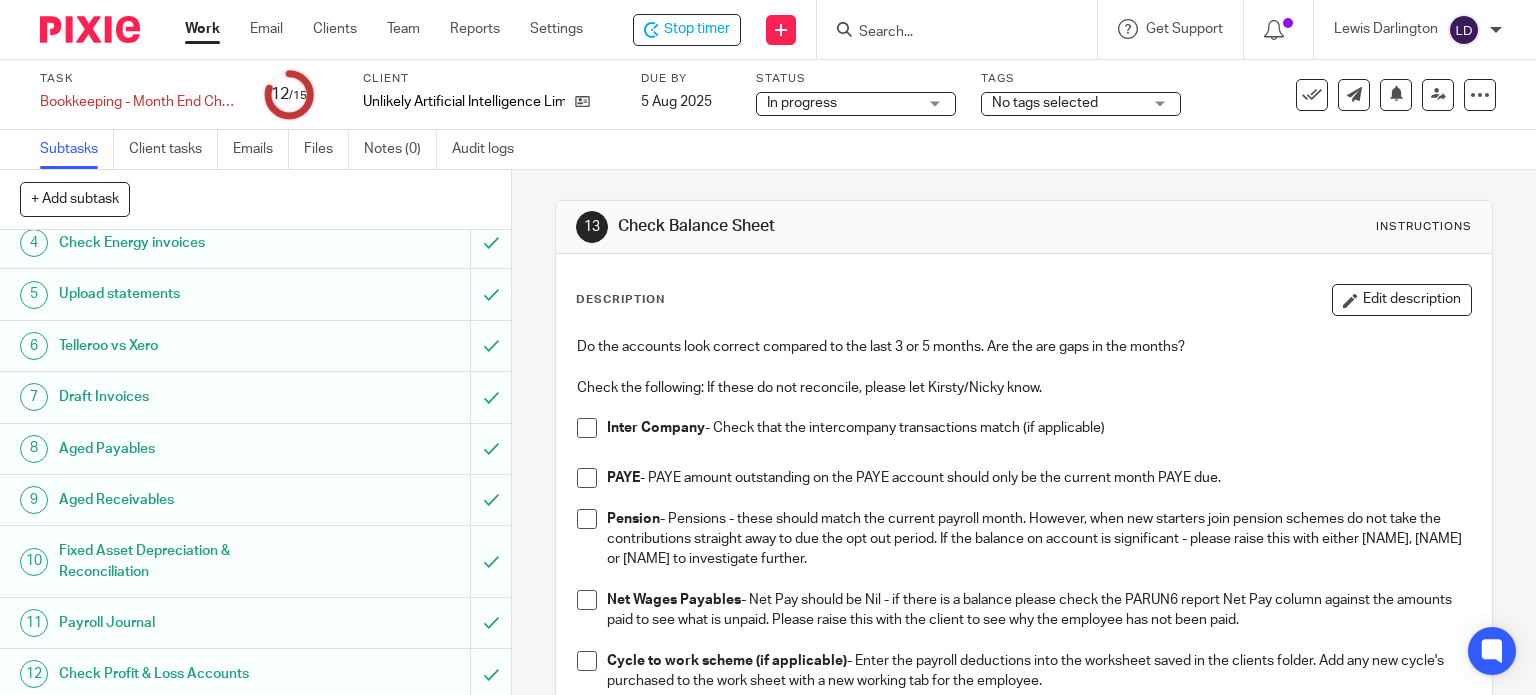 click at bounding box center [587, 428] 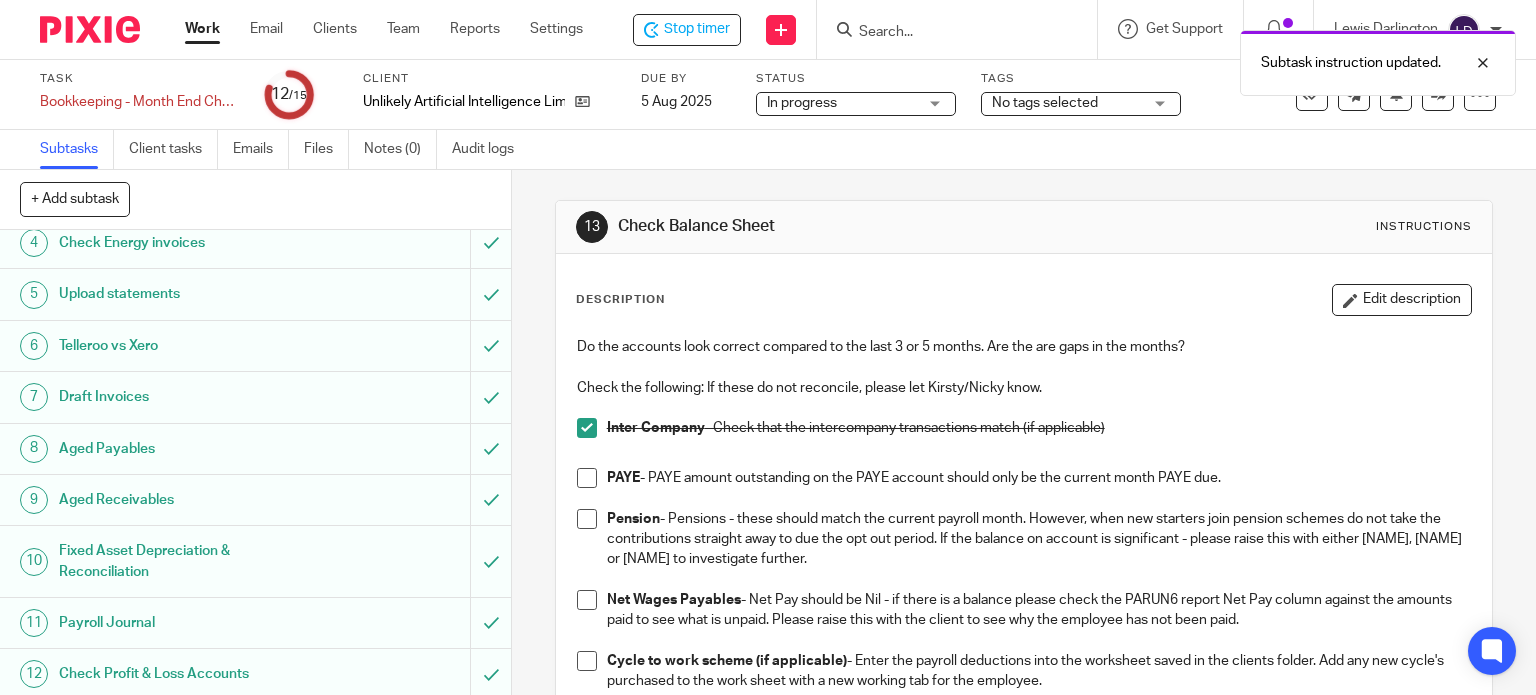 click at bounding box center (587, 478) 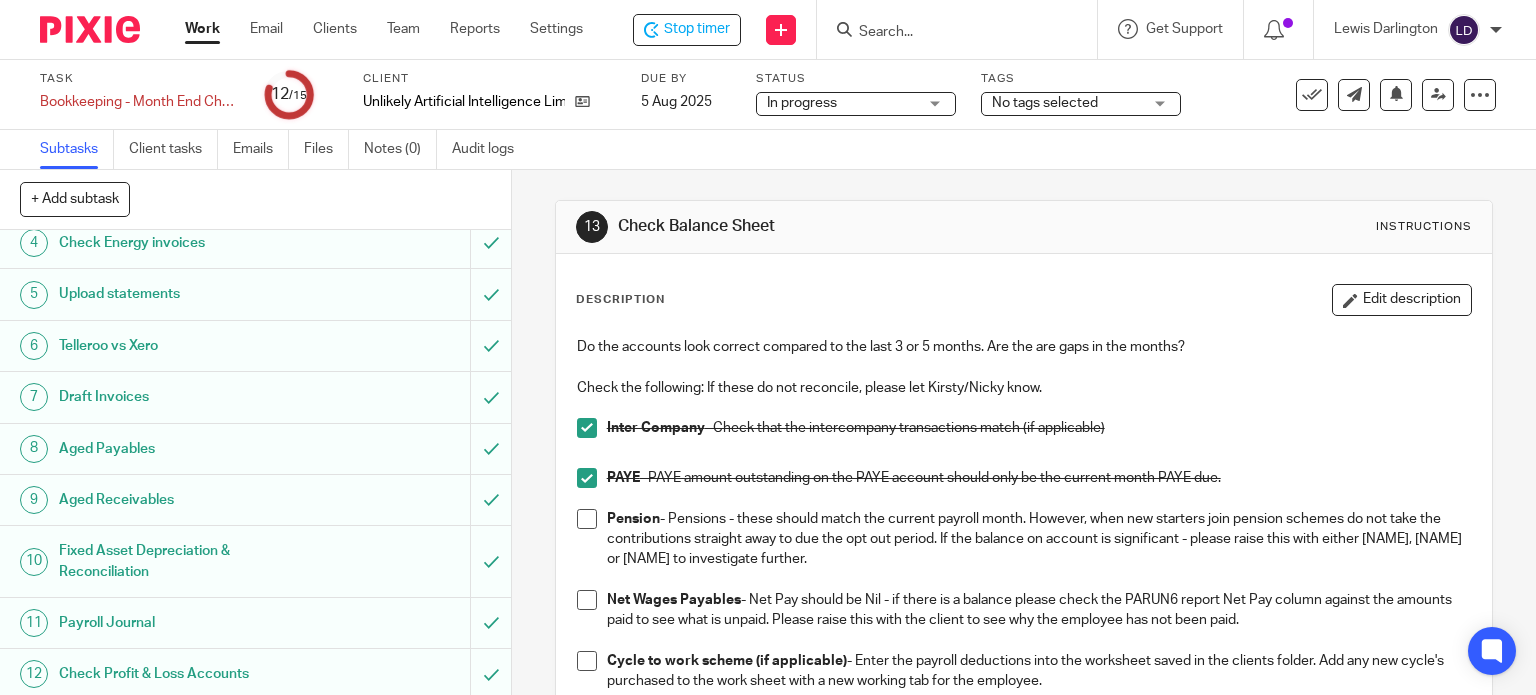 click at bounding box center [587, 519] 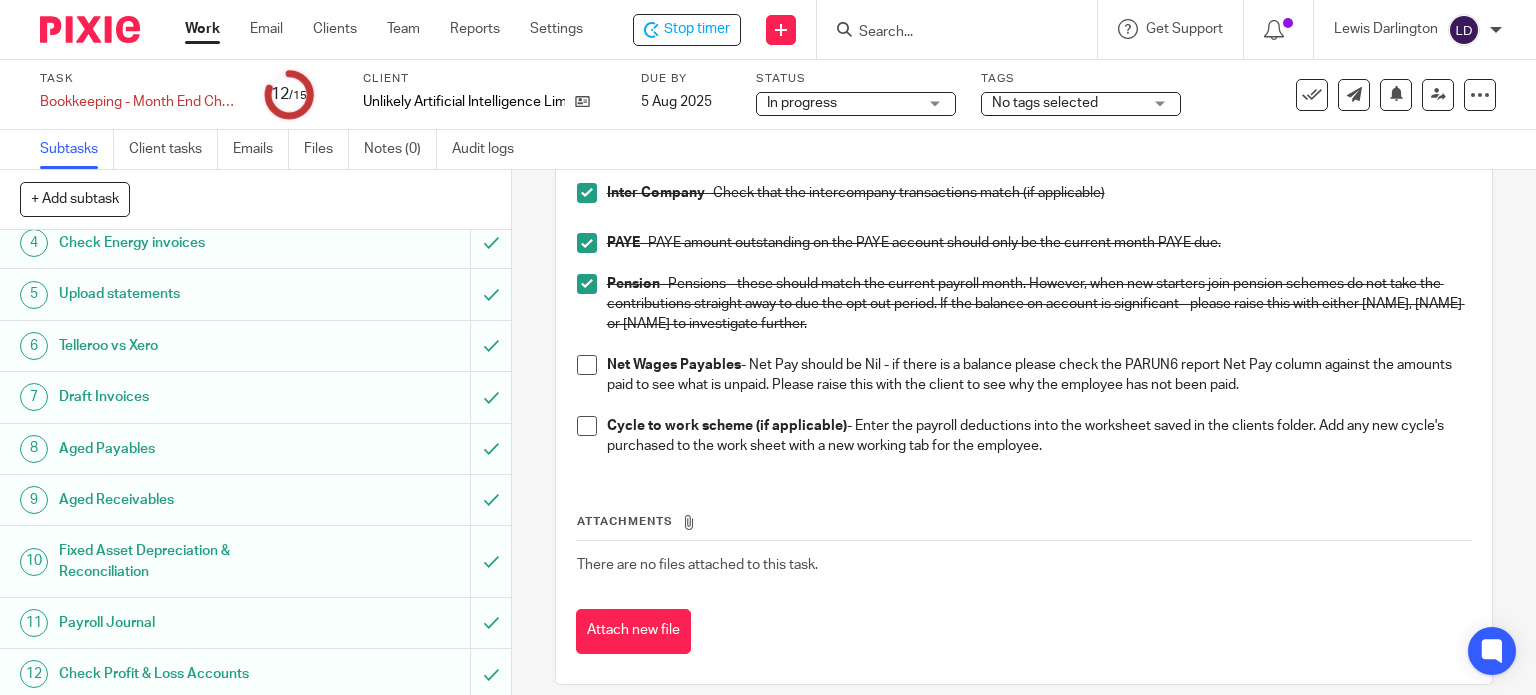 scroll, scrollTop: 252, scrollLeft: 0, axis: vertical 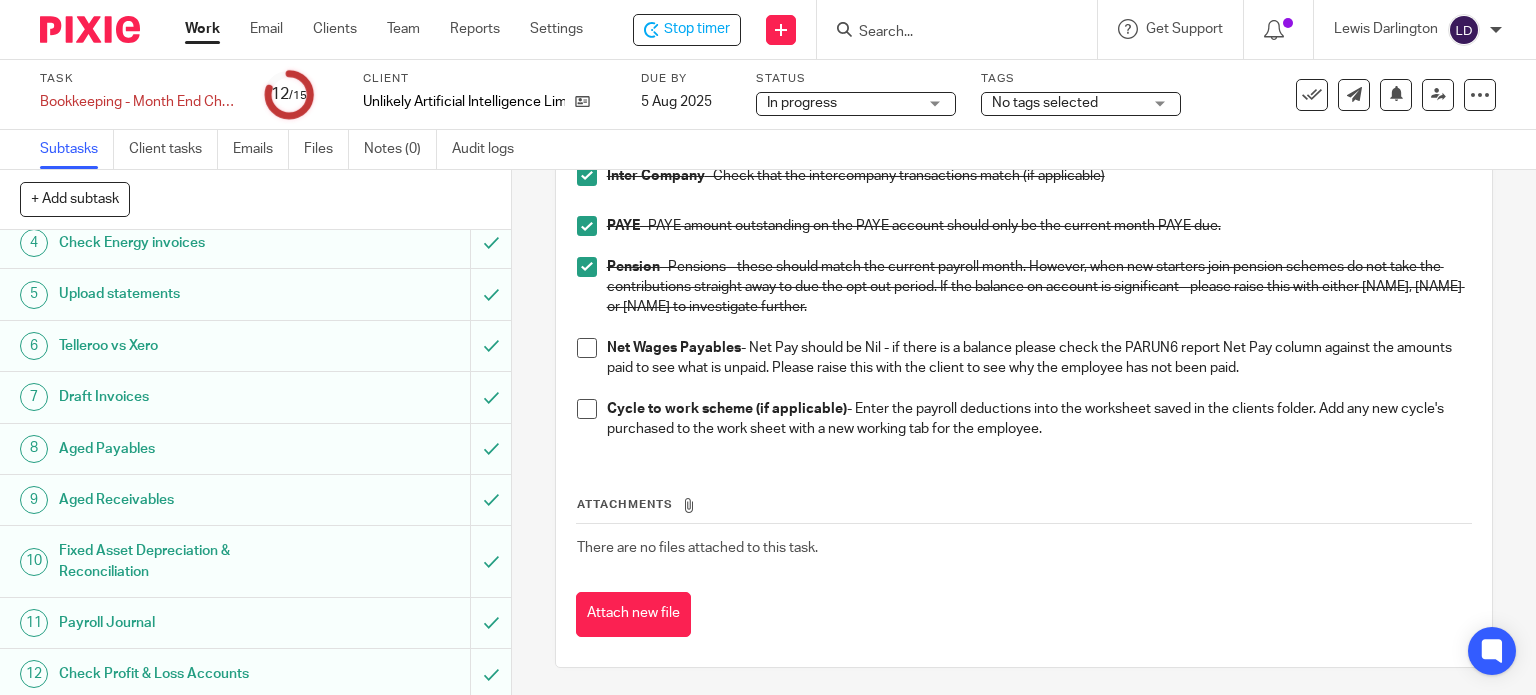 click at bounding box center [587, 348] 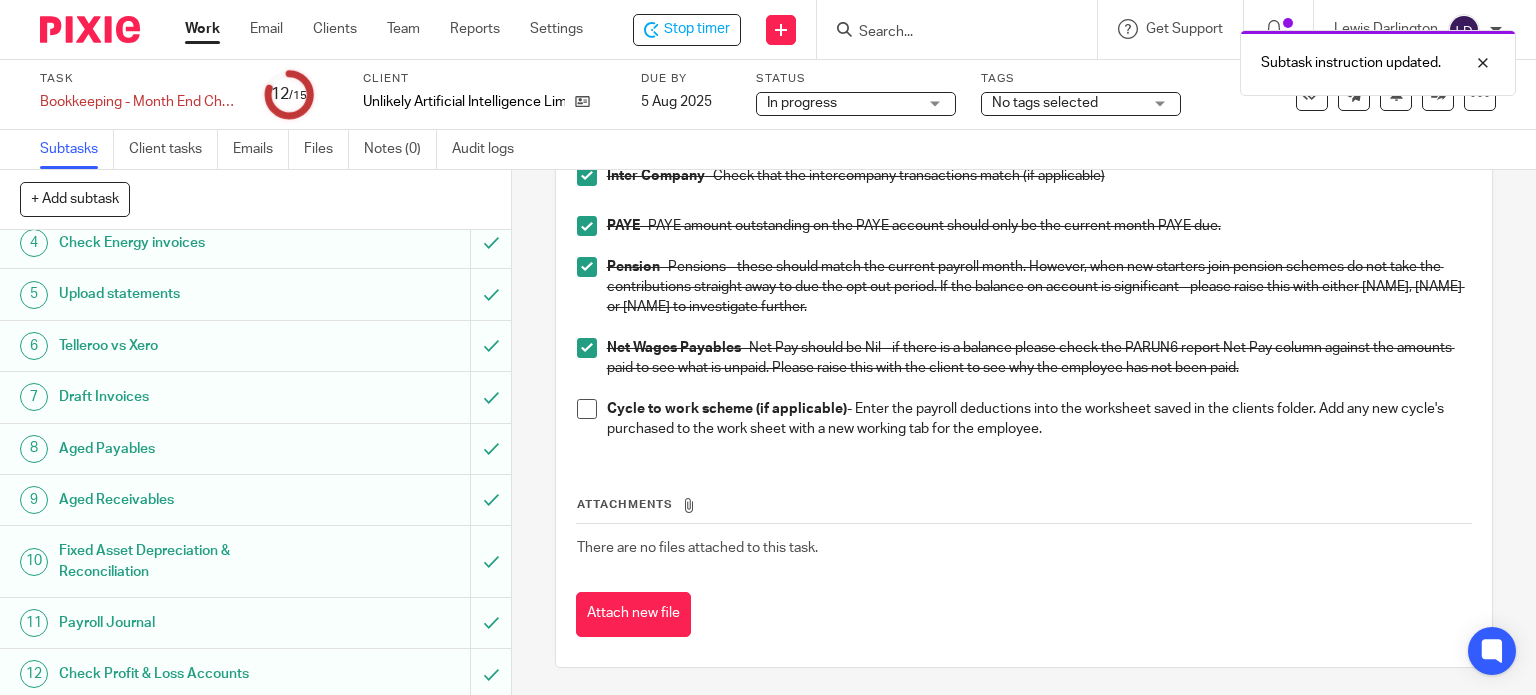 click on "Cycle to work scheme (if applicable)  - Enter the payroll deductions into the worksheet saved in the clients folder. Add any new cycle's purchased to the work sheet with a new working tab for the employee." at bounding box center [1024, 419] 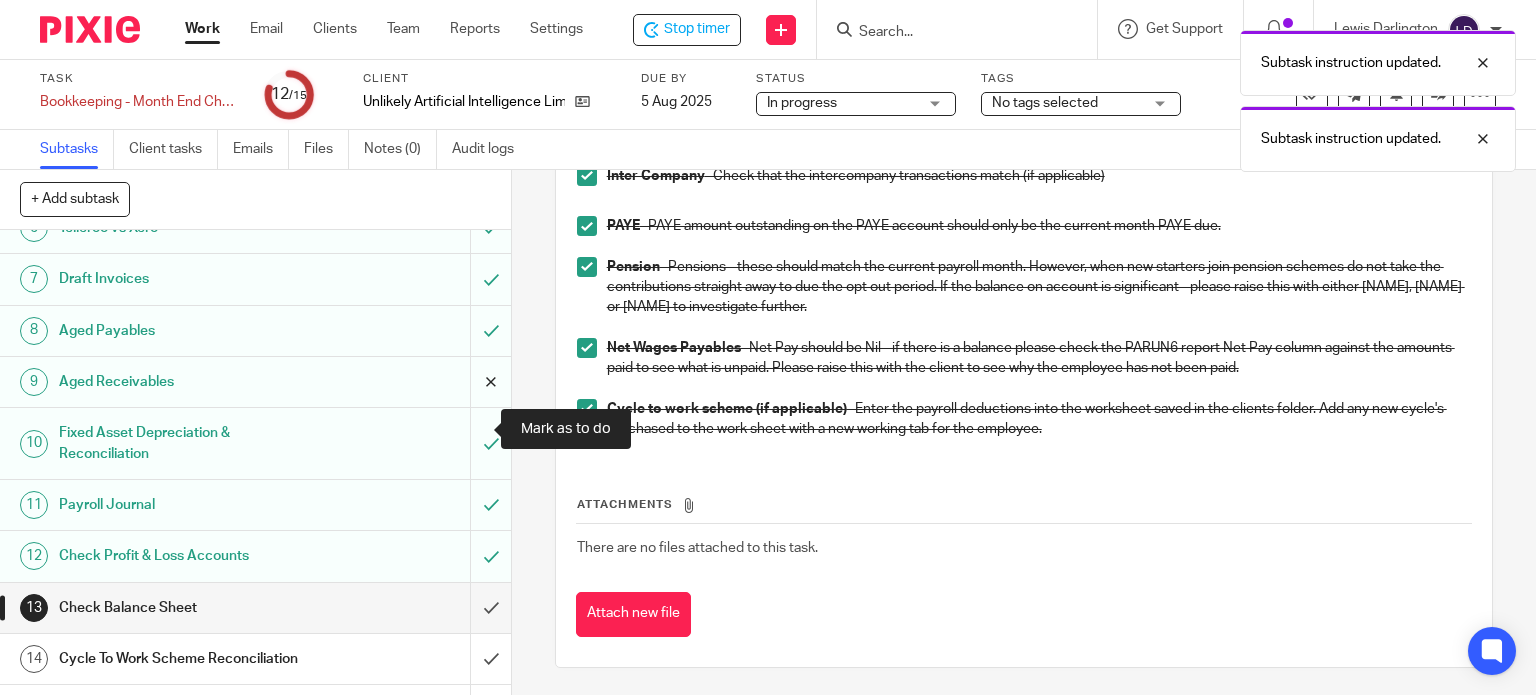 scroll, scrollTop: 322, scrollLeft: 0, axis: vertical 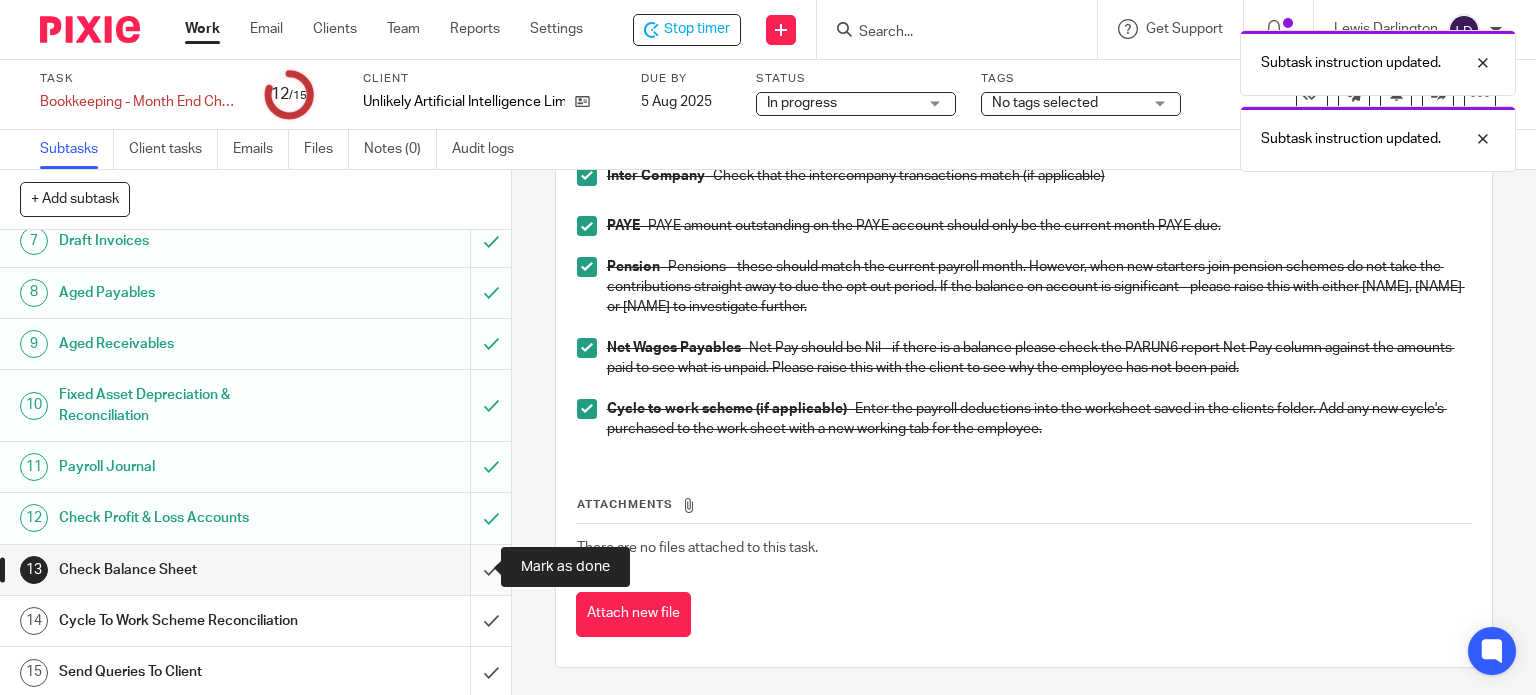 click at bounding box center [255, 570] 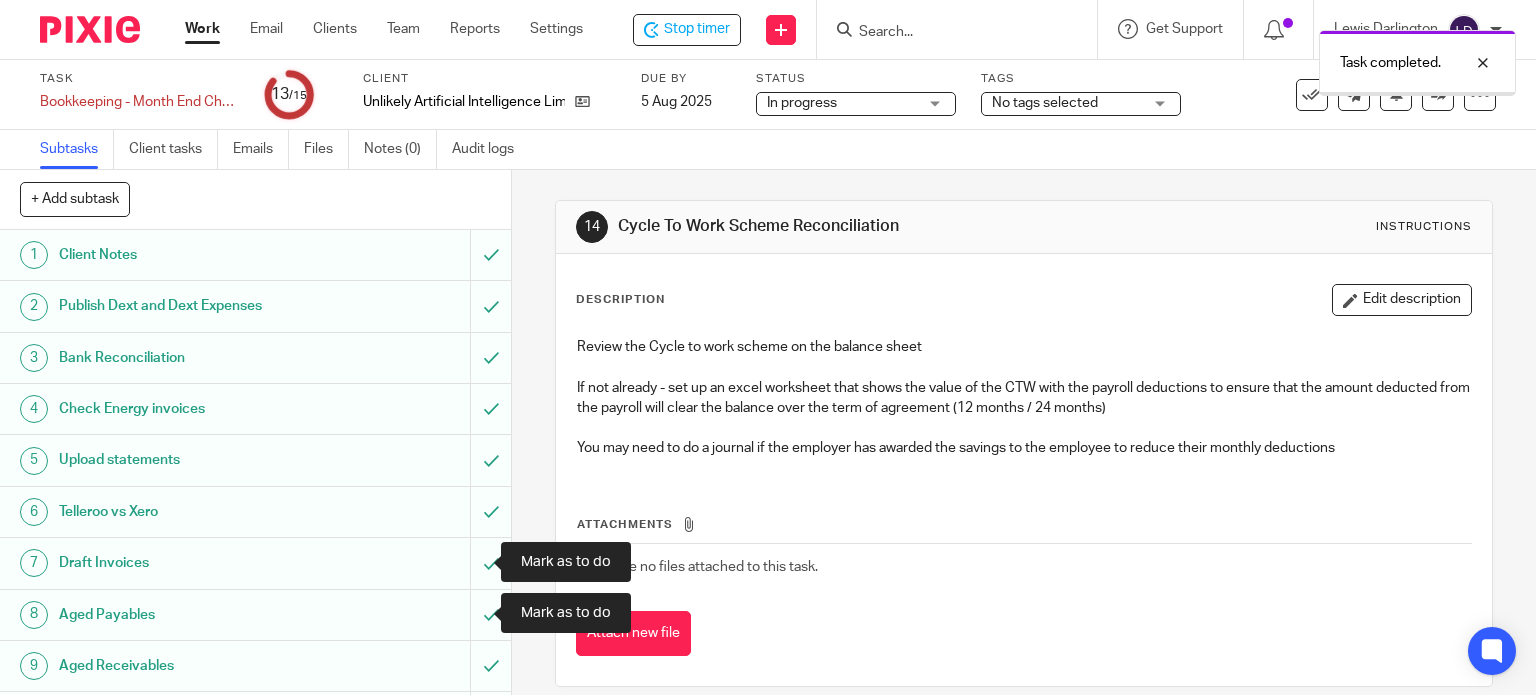 scroll, scrollTop: 0, scrollLeft: 0, axis: both 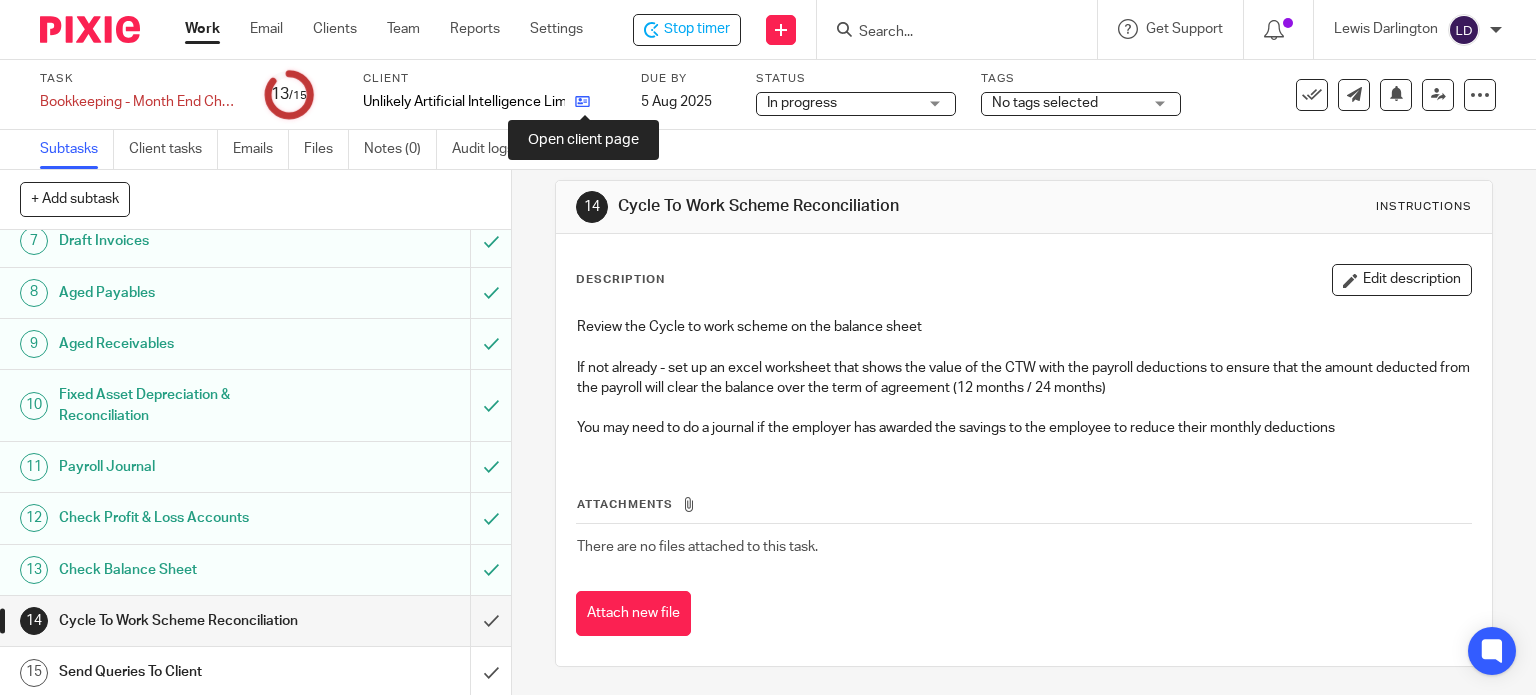 click at bounding box center [582, 101] 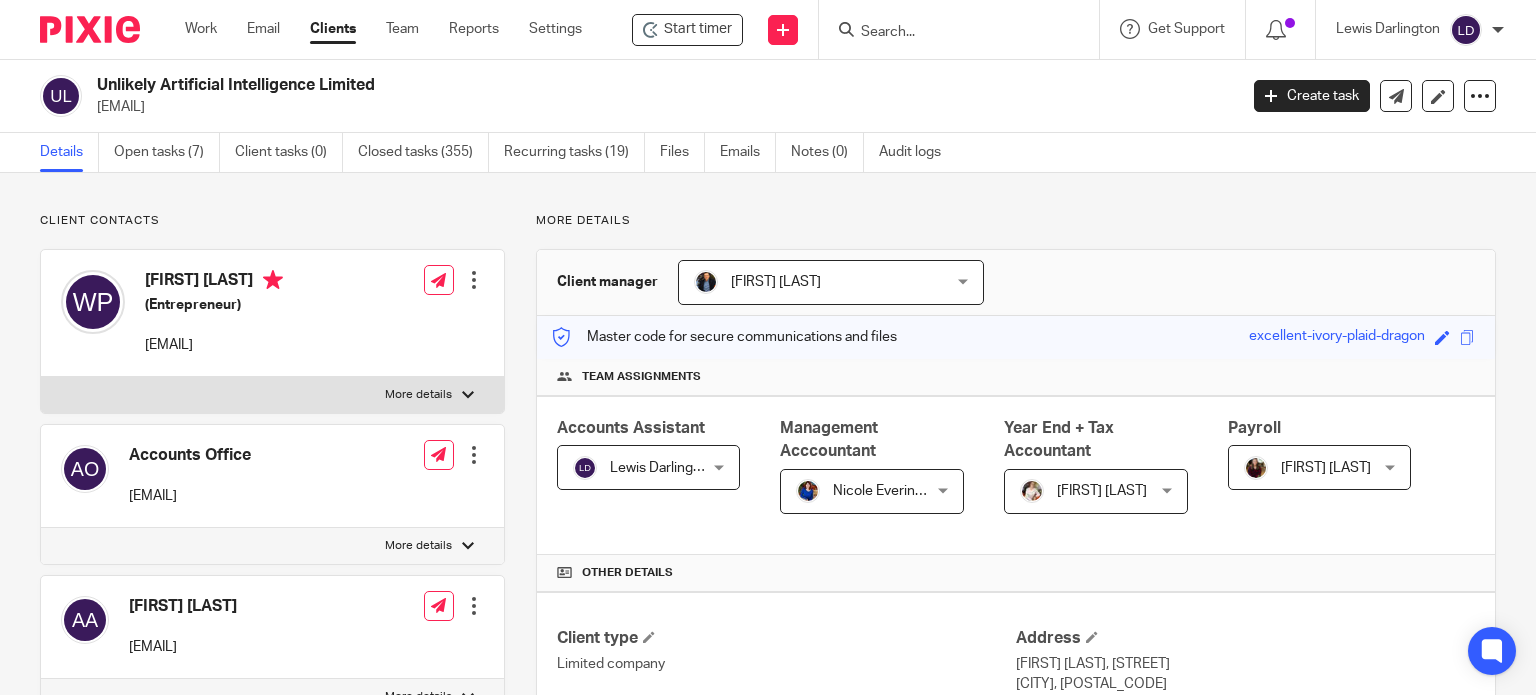 scroll, scrollTop: 0, scrollLeft: 0, axis: both 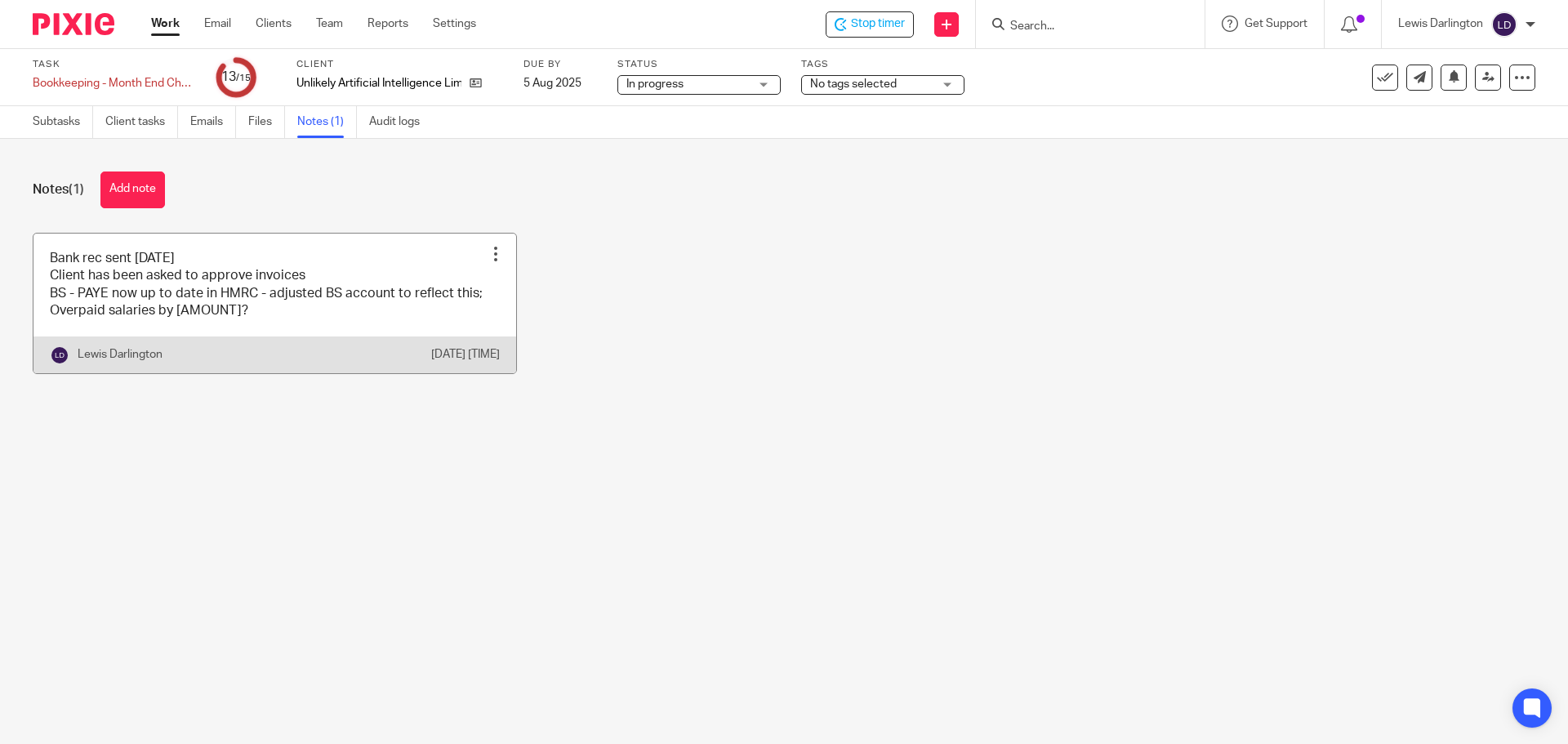 click at bounding box center (274, 303) 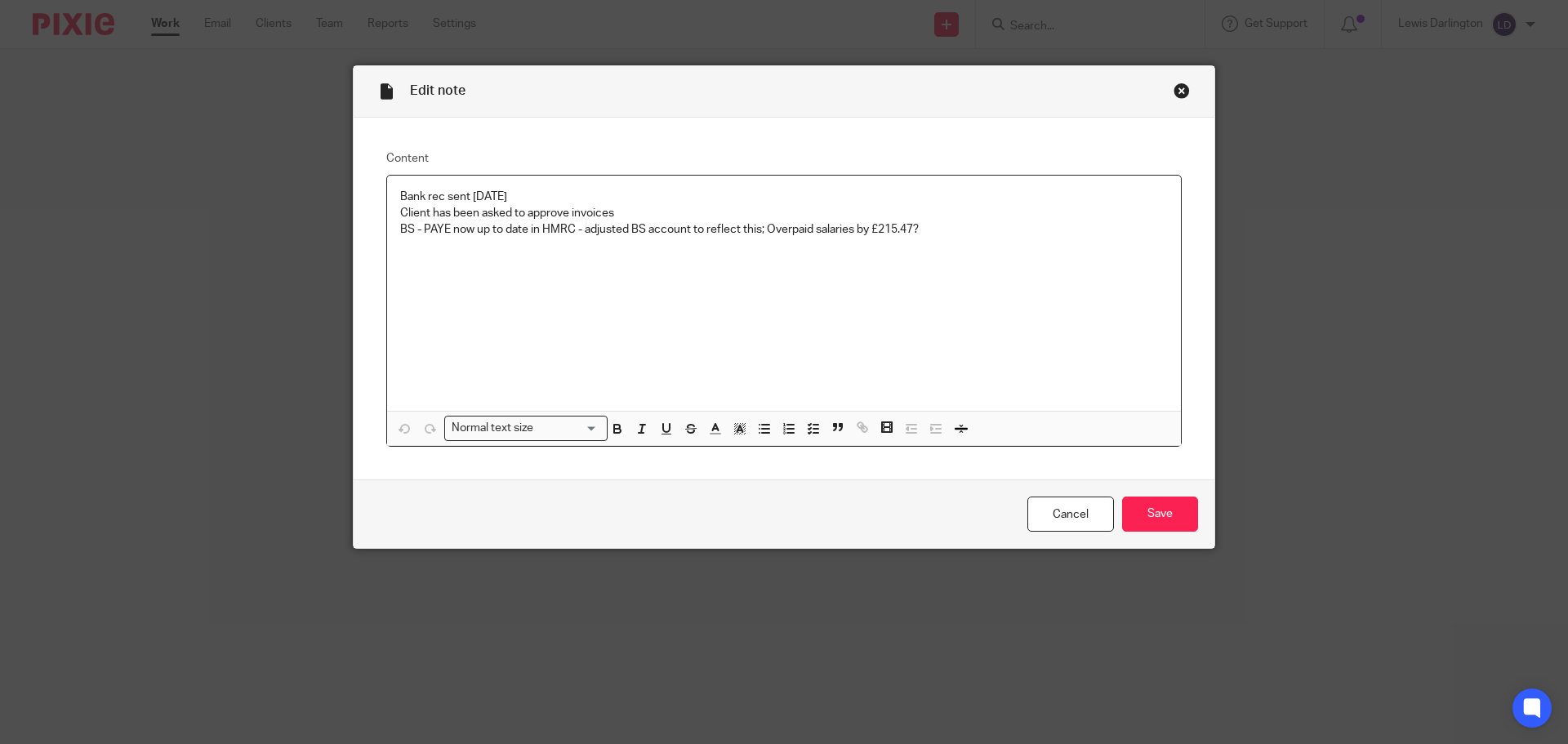 scroll, scrollTop: 0, scrollLeft: 0, axis: both 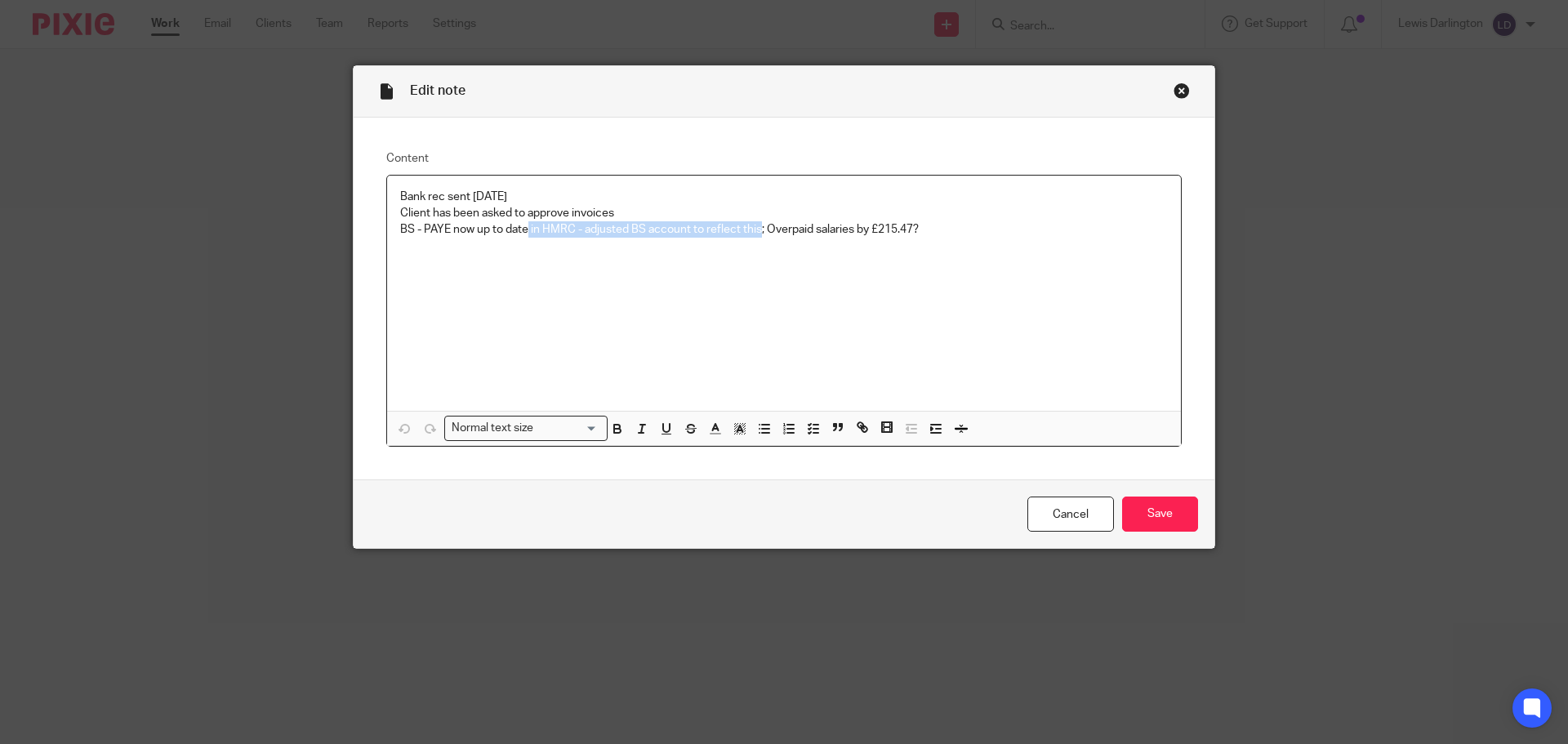 drag, startPoint x: 523, startPoint y: 230, endPoint x: 754, endPoint y: 232, distance: 231.00866 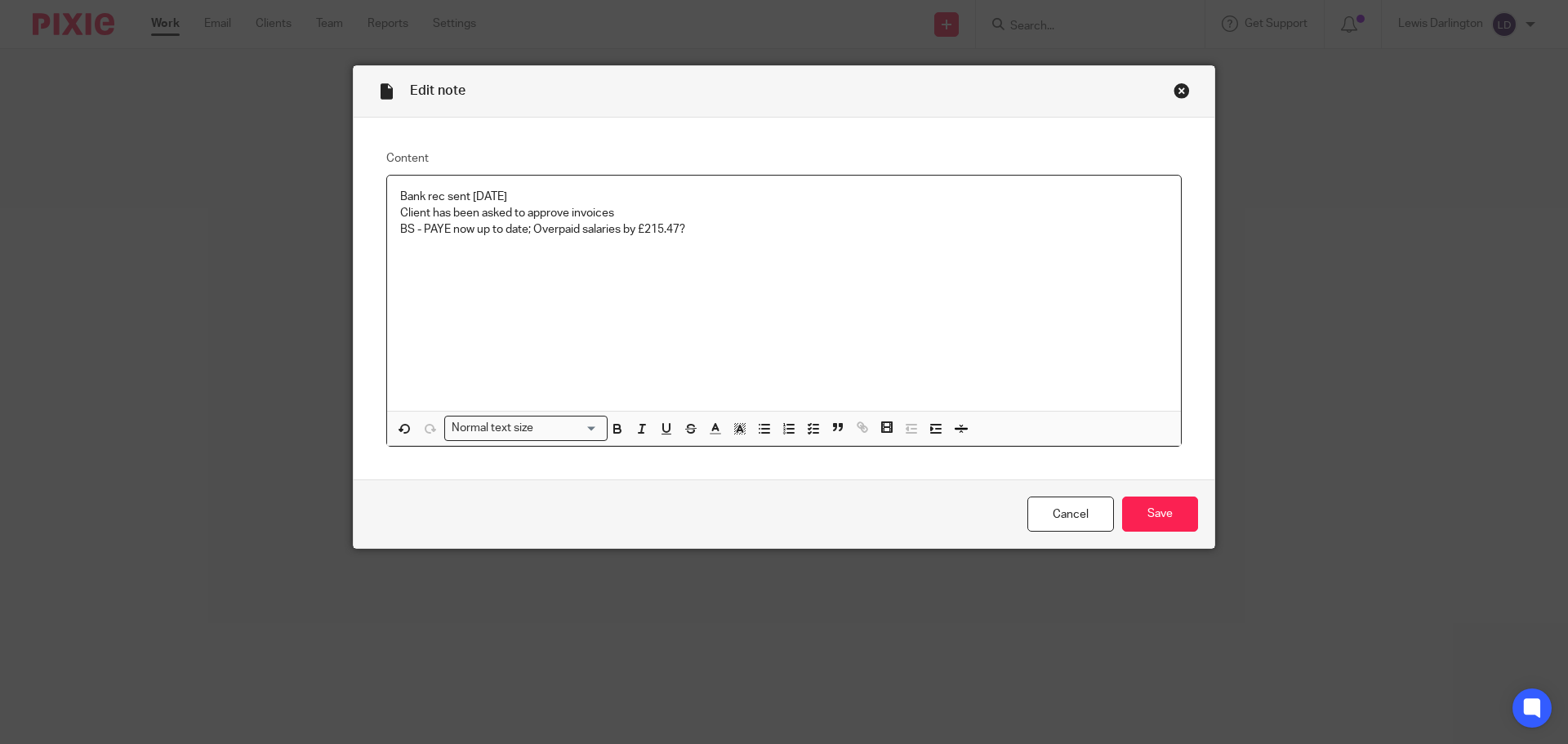 type 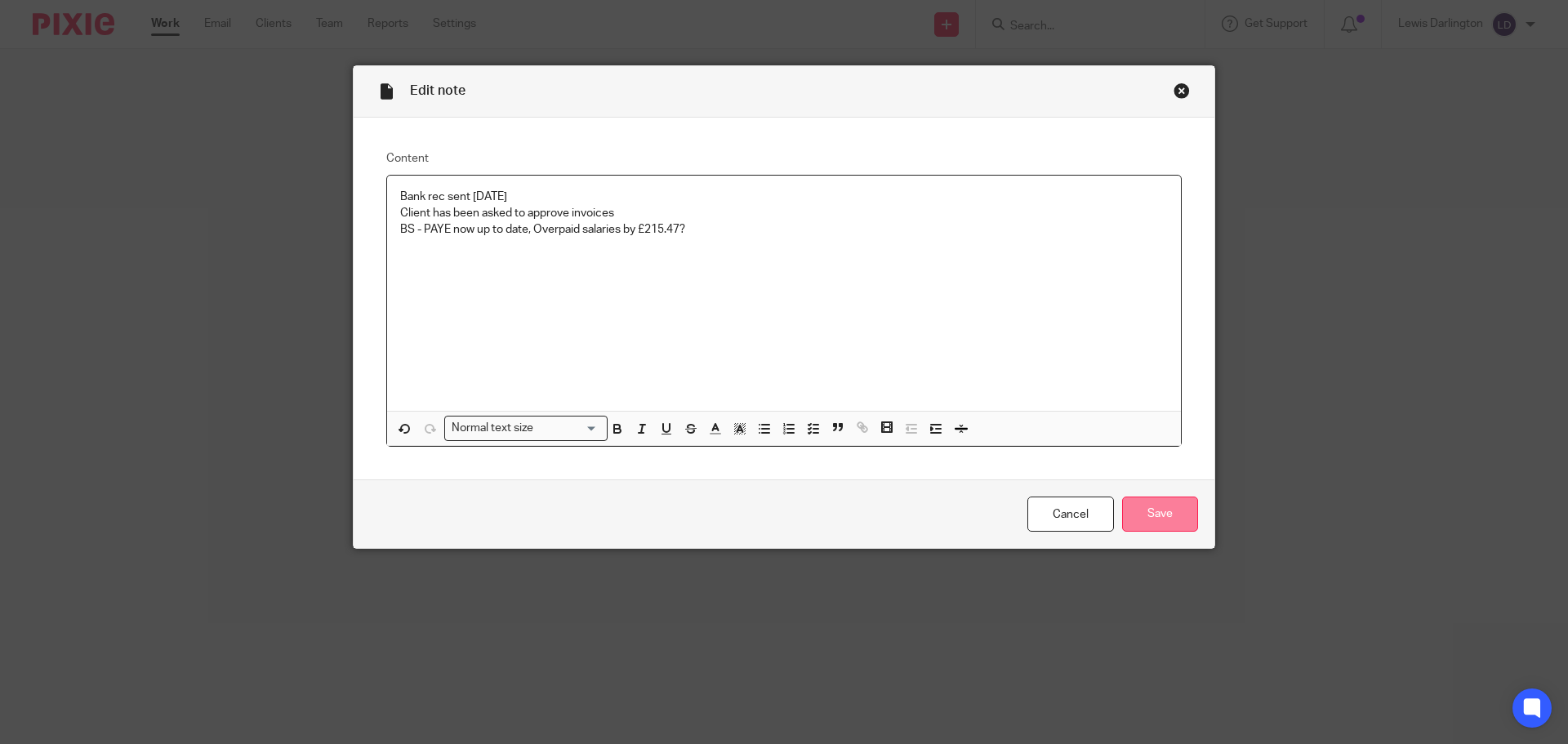 click on "Save" at bounding box center [1160, 514] 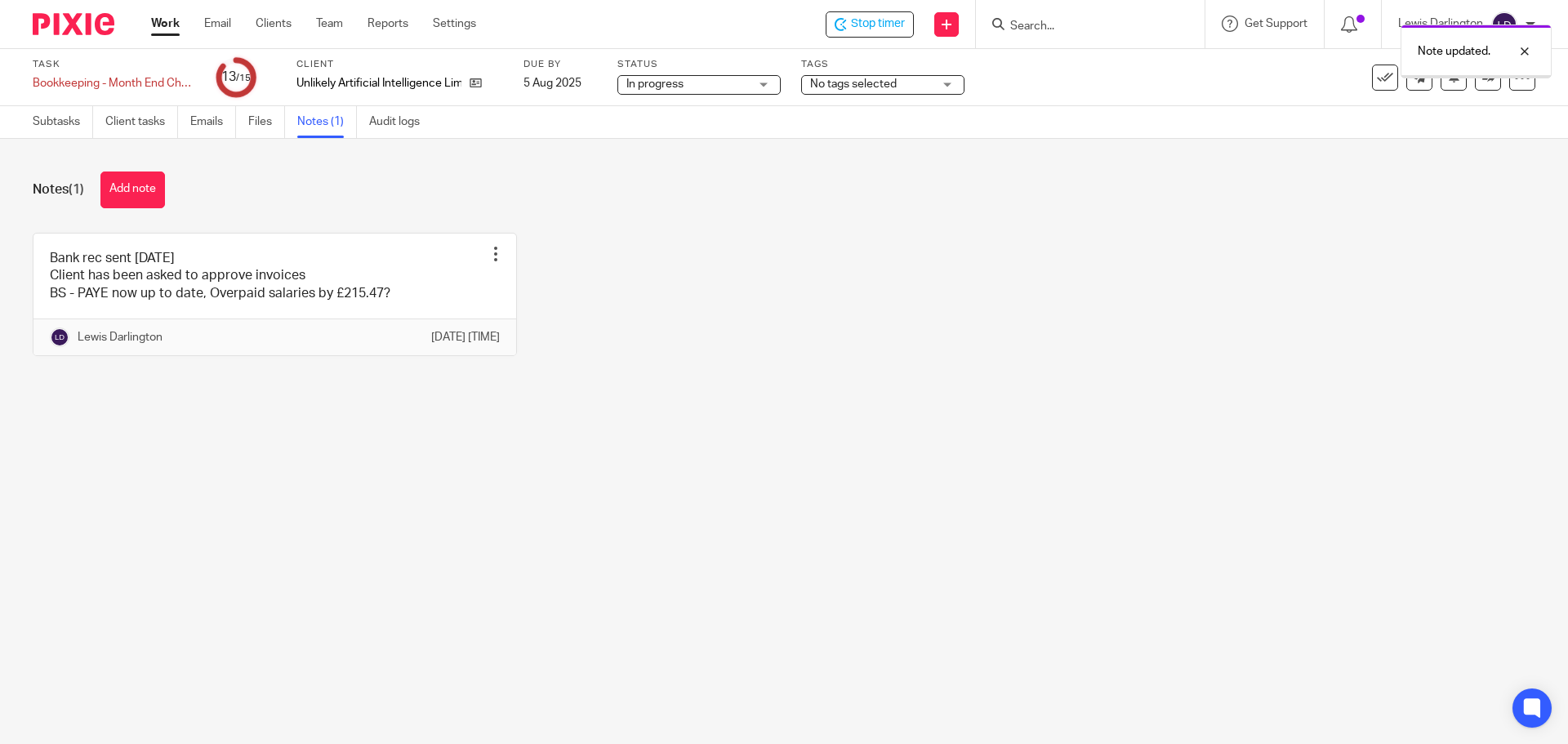 scroll, scrollTop: 0, scrollLeft: 0, axis: both 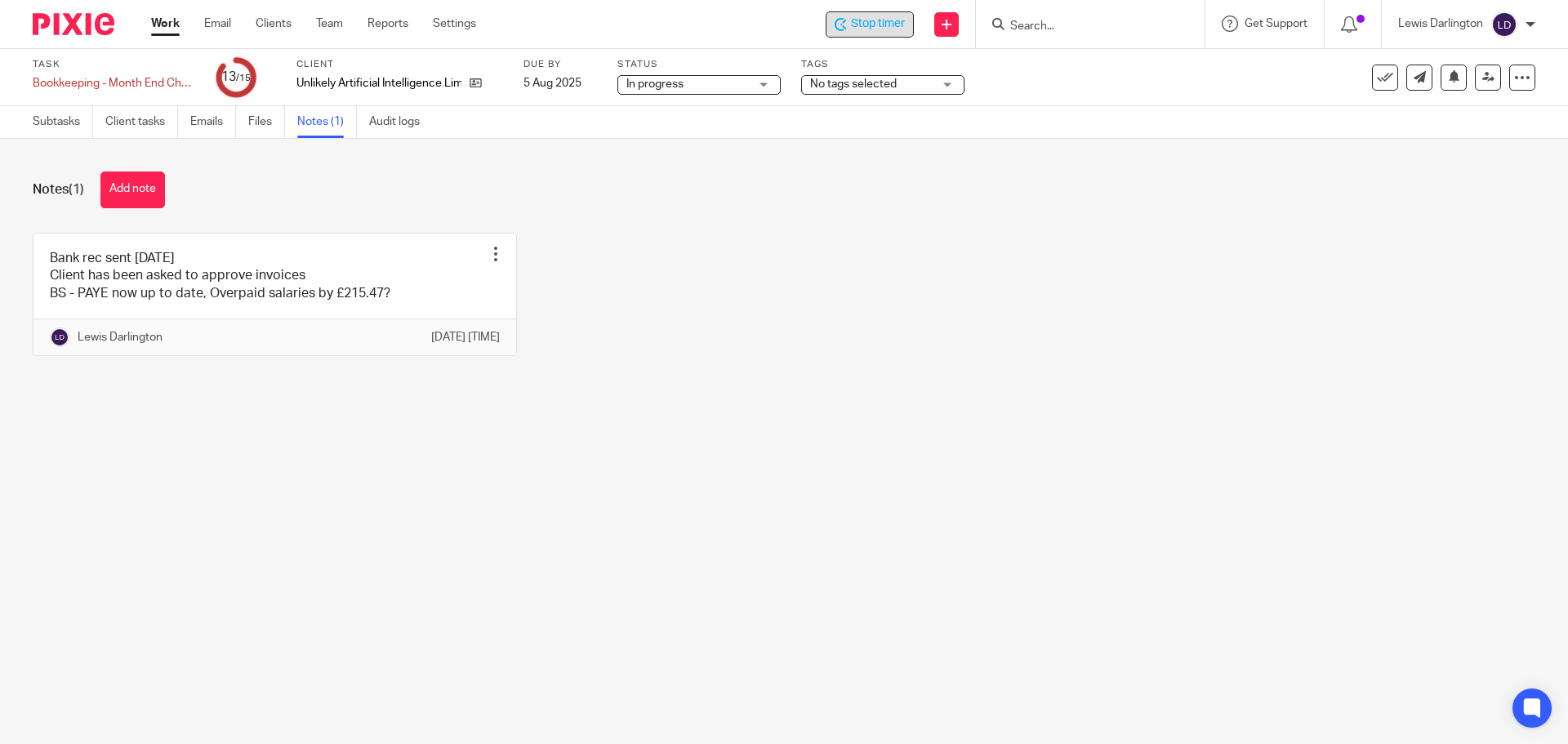 click on "Stop timer" at bounding box center [878, 24] 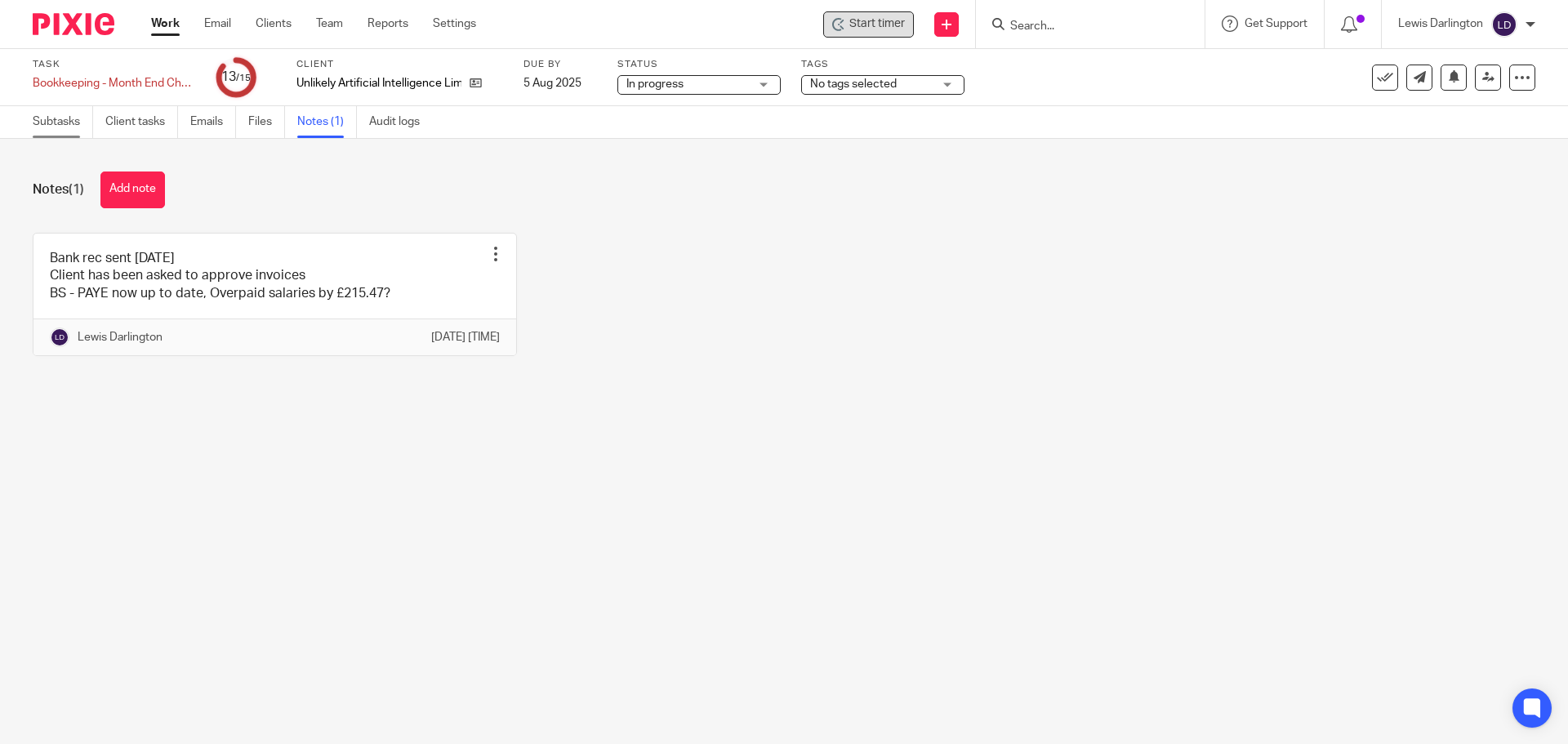 click on "Subtasks" at bounding box center [63, 122] 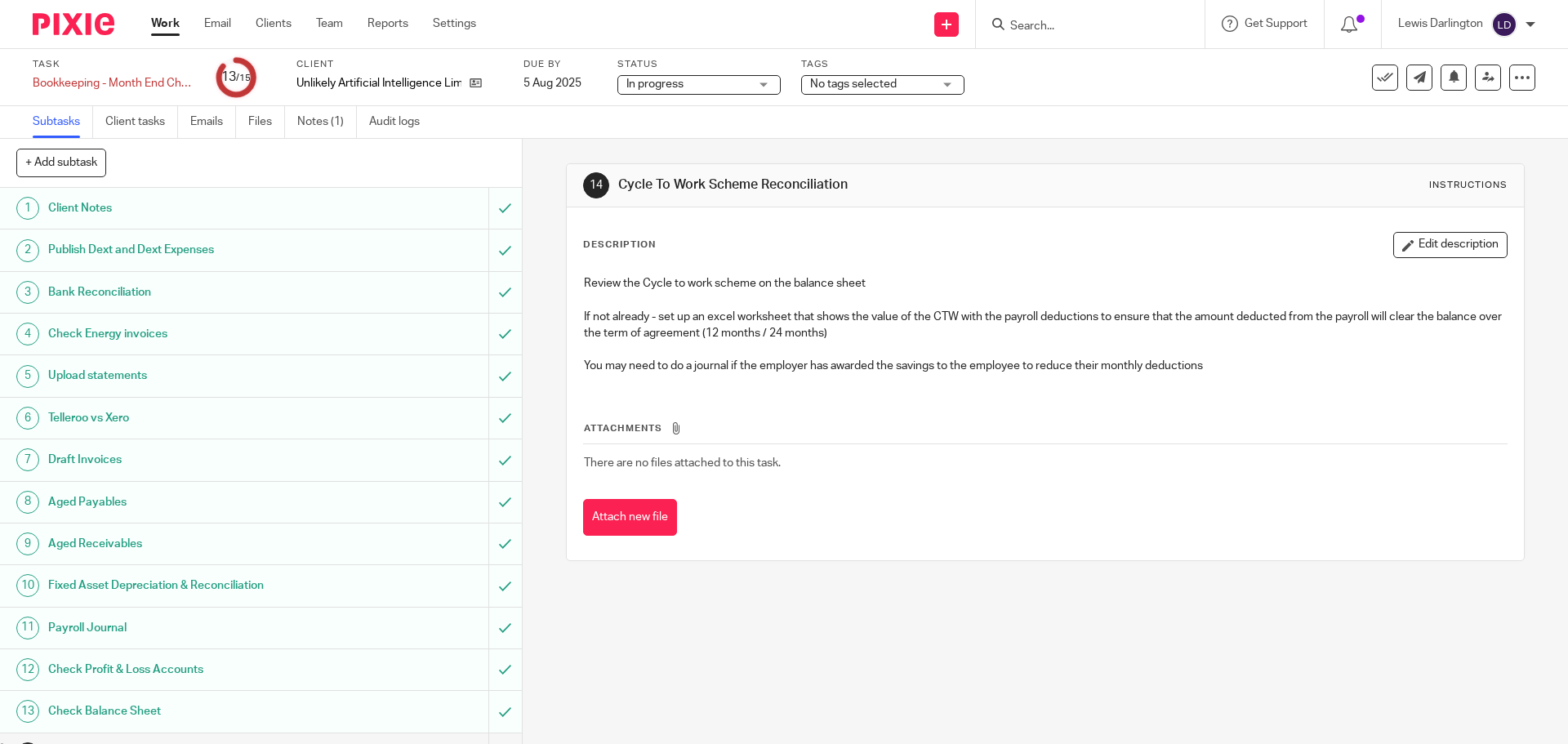 scroll, scrollTop: 0, scrollLeft: 0, axis: both 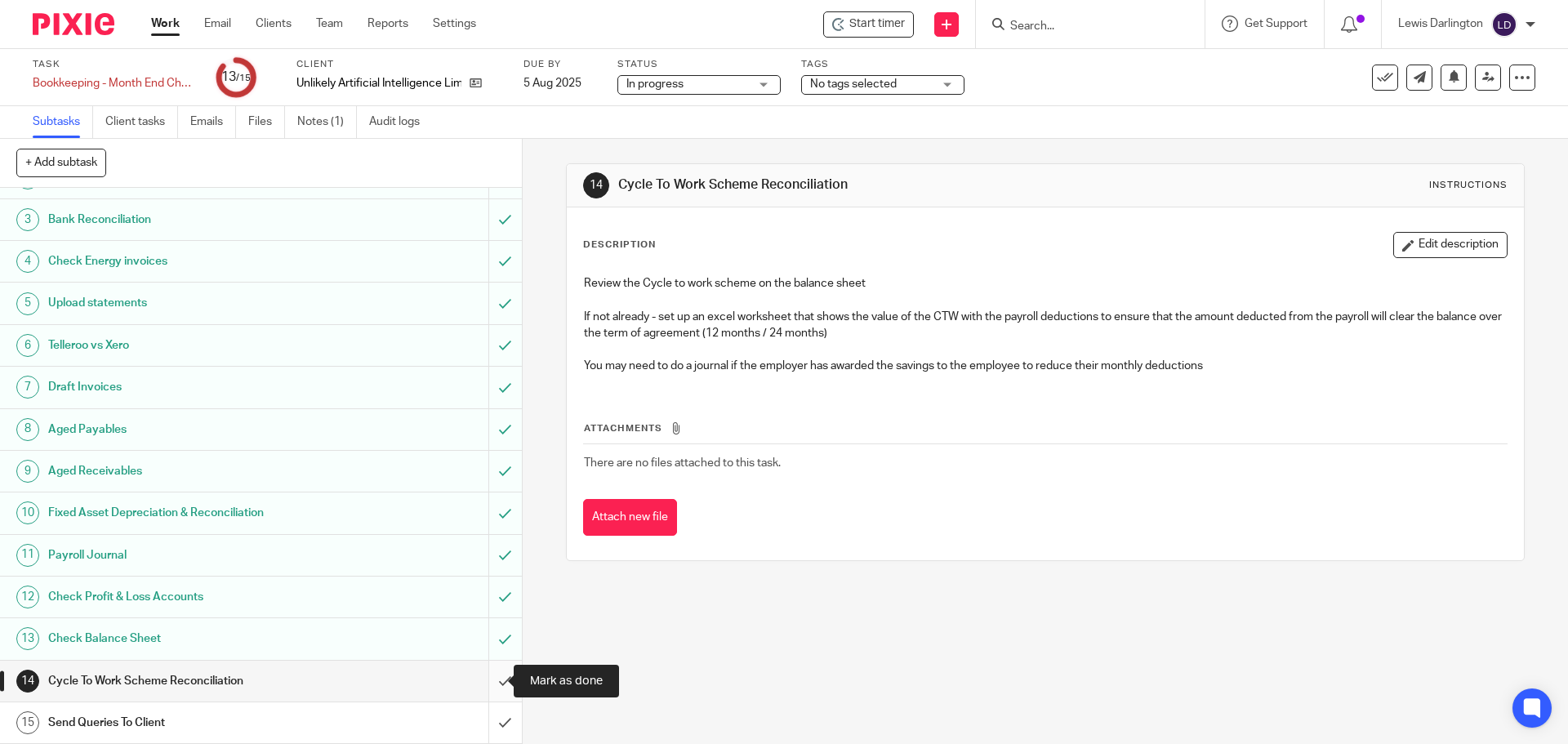 click at bounding box center [261, 681] 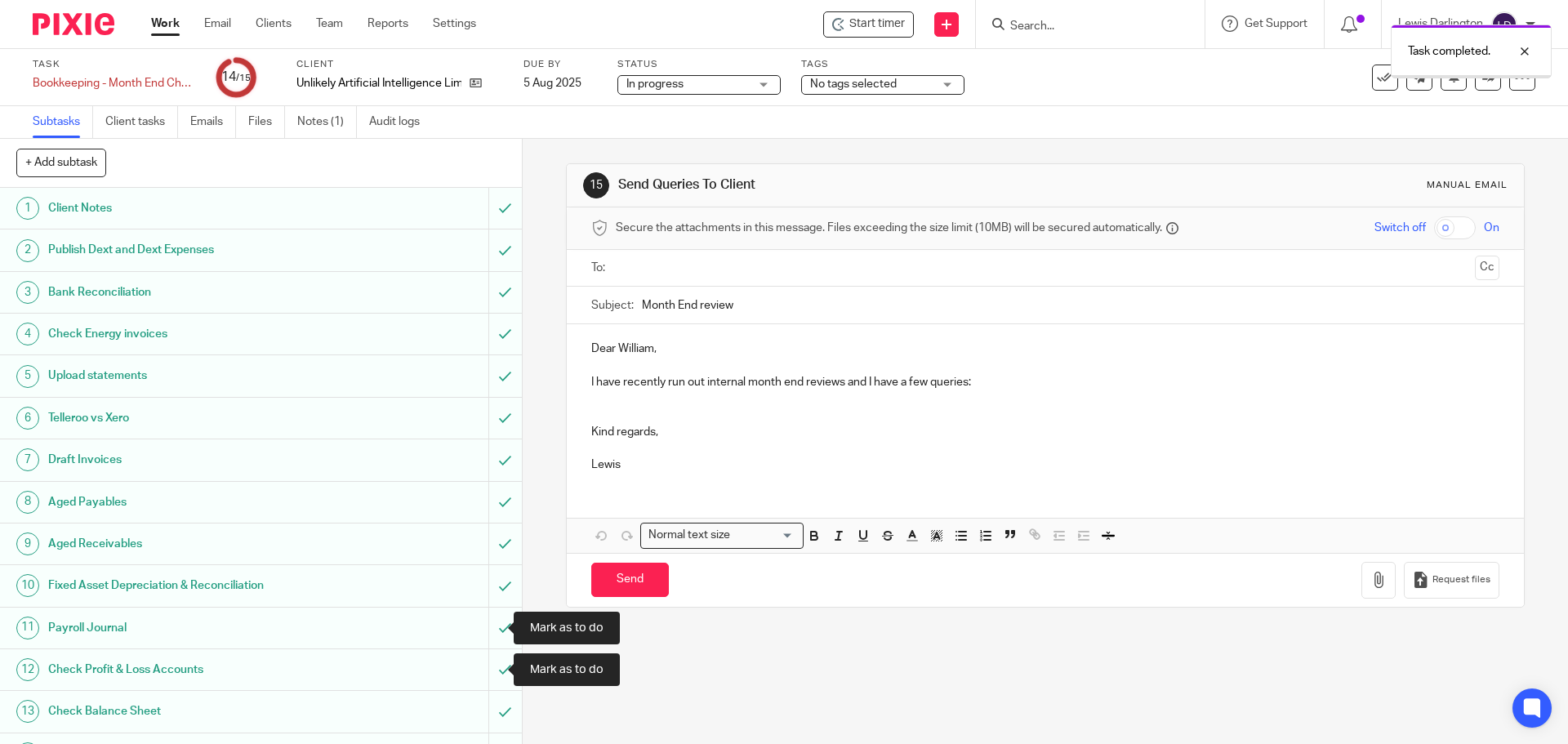 scroll, scrollTop: 0, scrollLeft: 0, axis: both 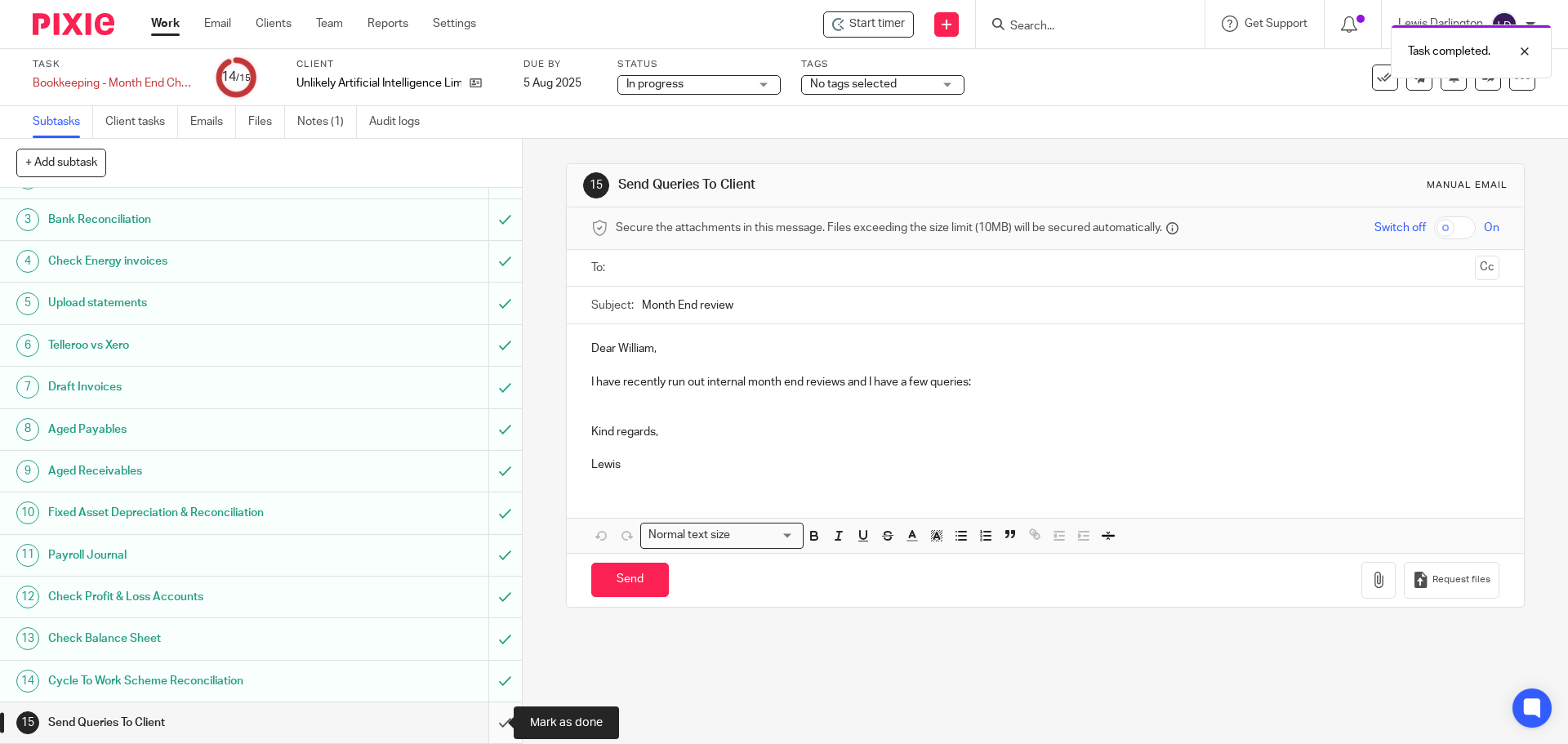 click at bounding box center [261, 723] 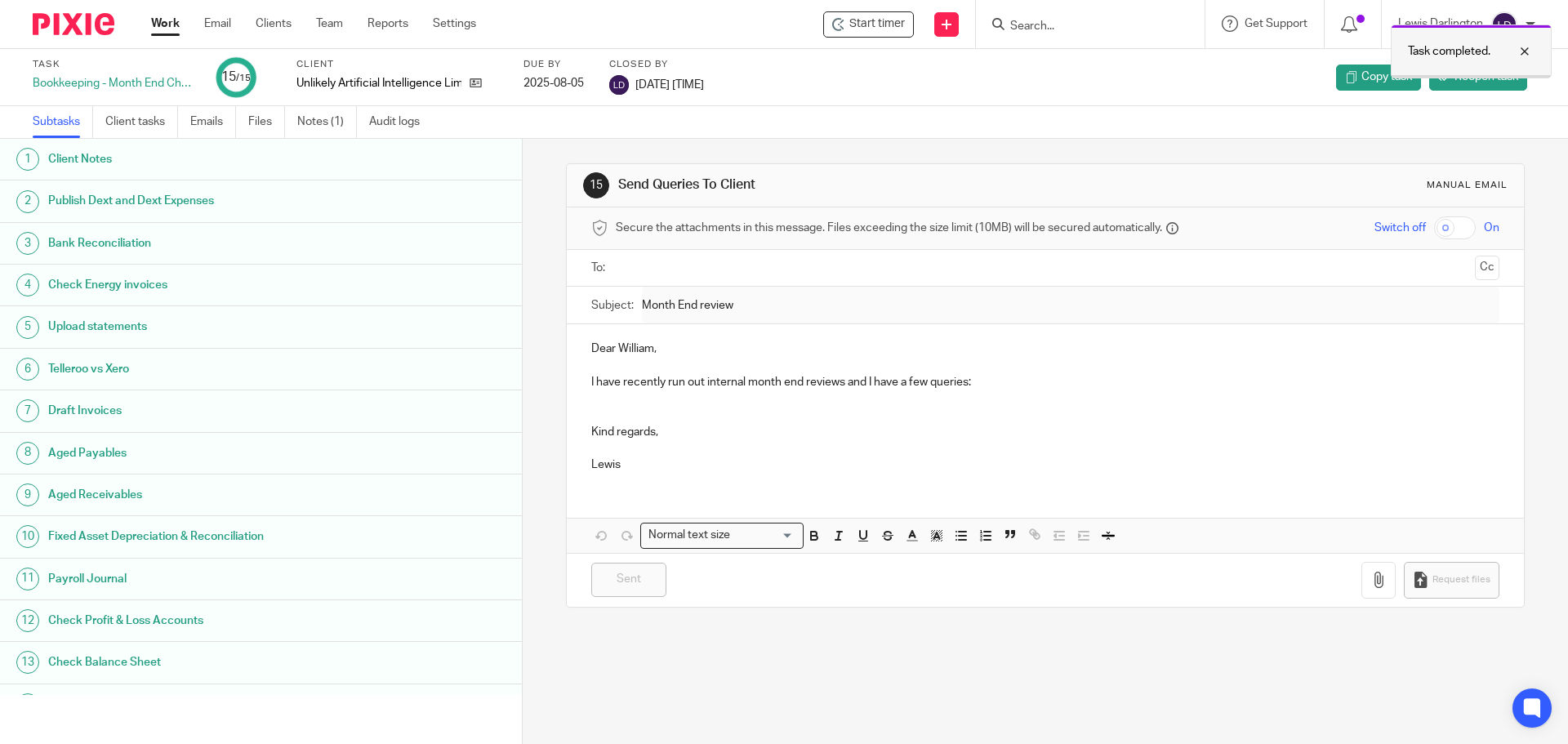 scroll, scrollTop: 0, scrollLeft: 0, axis: both 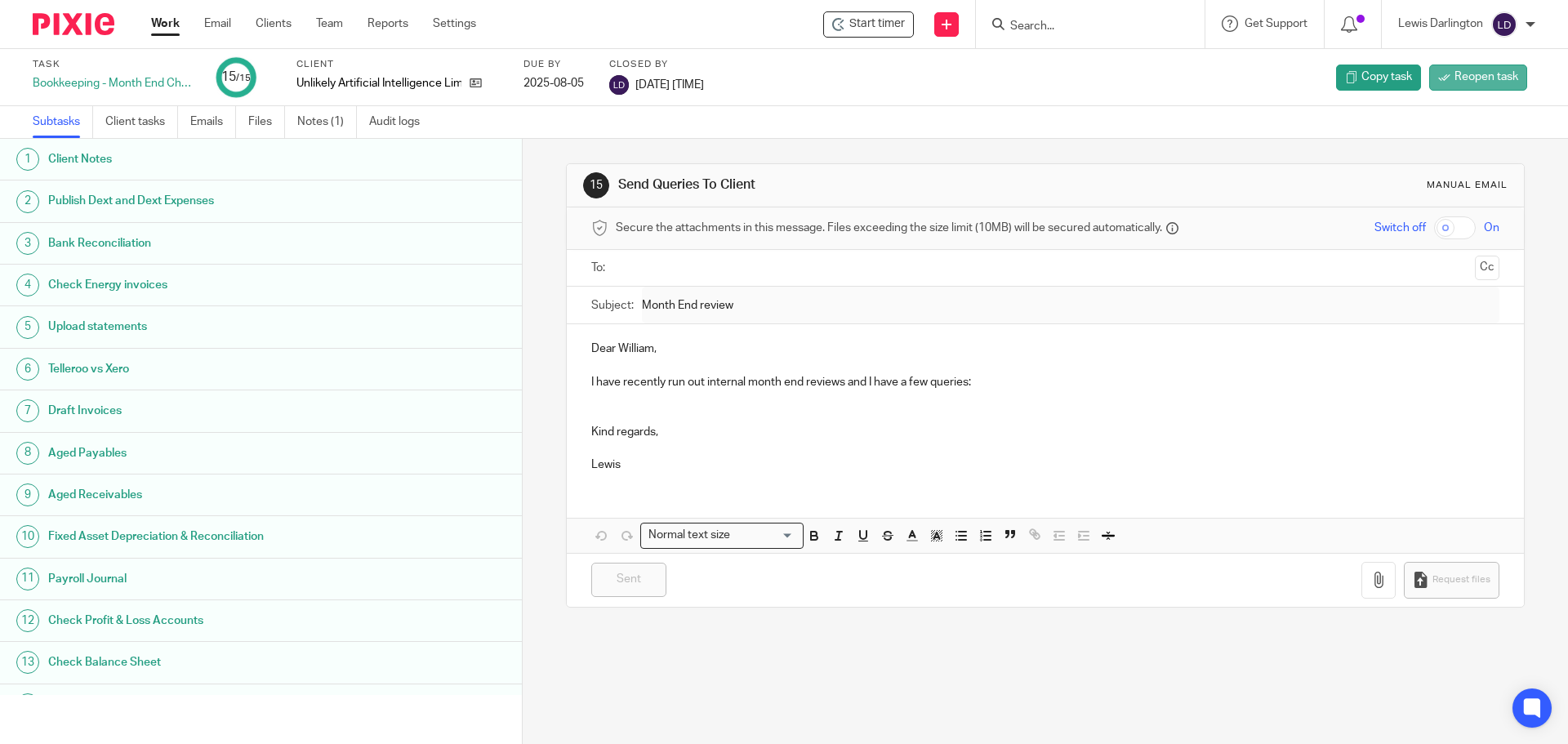 click on "Reopen task" at bounding box center (1486, 77) 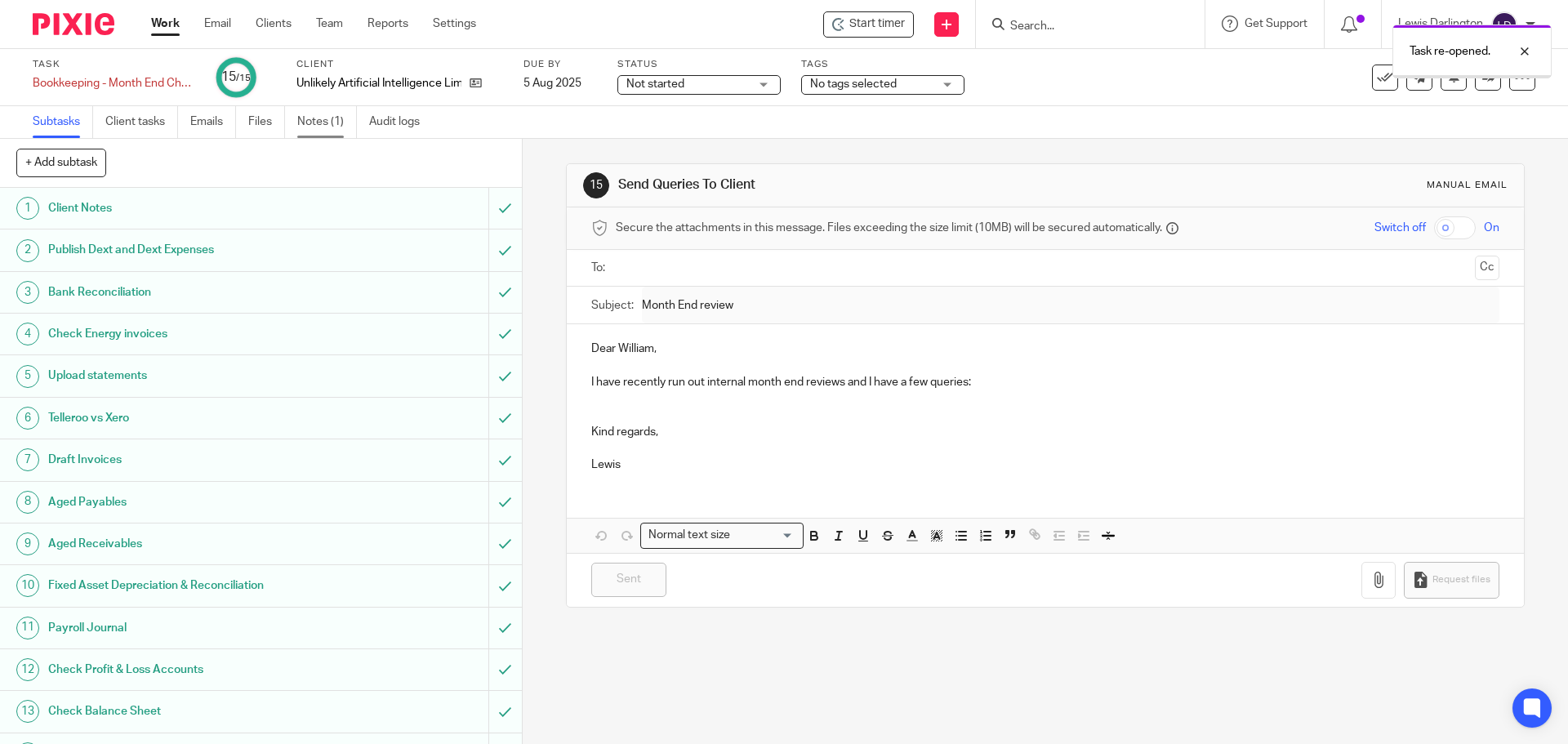 scroll, scrollTop: 0, scrollLeft: 0, axis: both 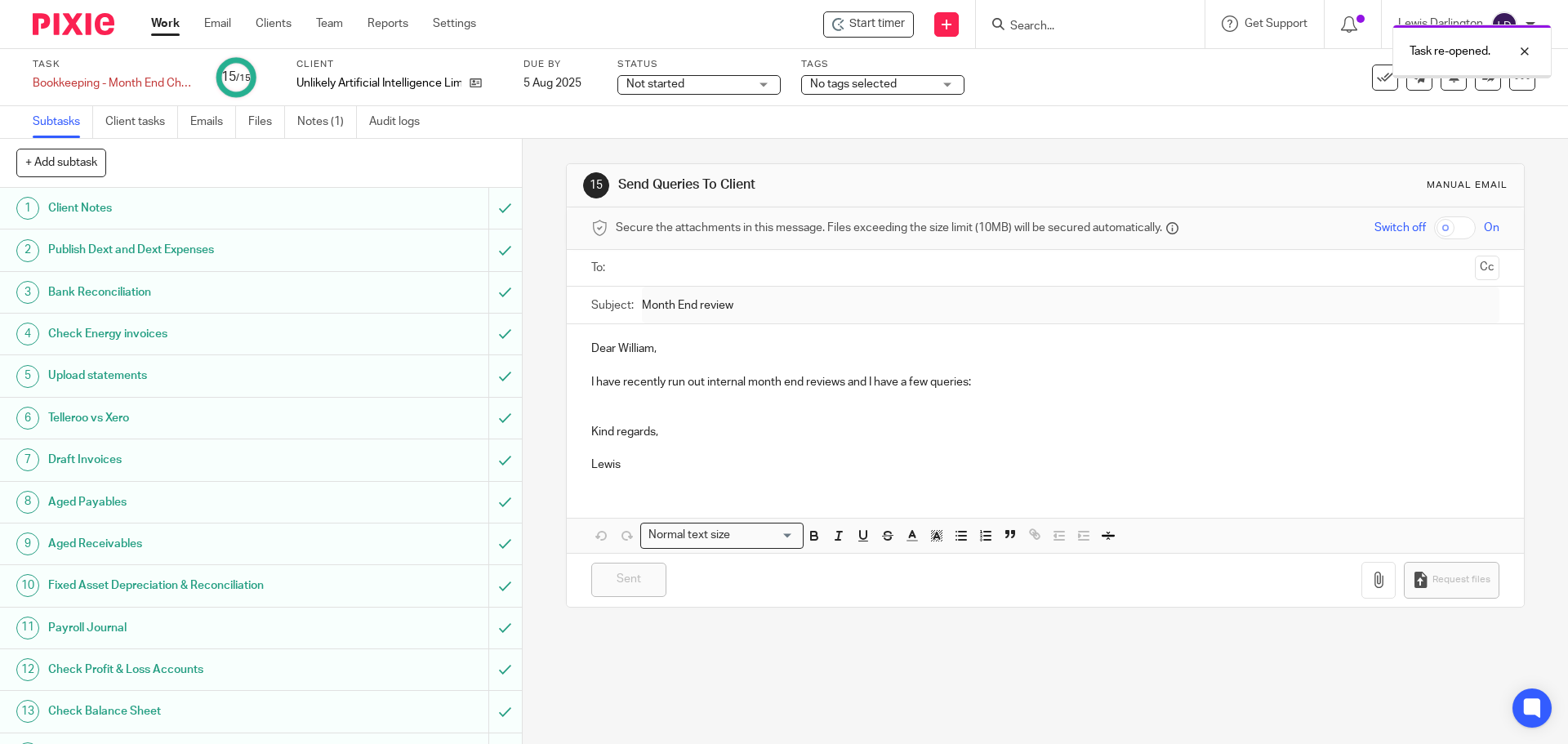 click on "Subtasks
Client tasks
Emails
Files
Notes (1)
Audit logs" at bounding box center [238, 122] 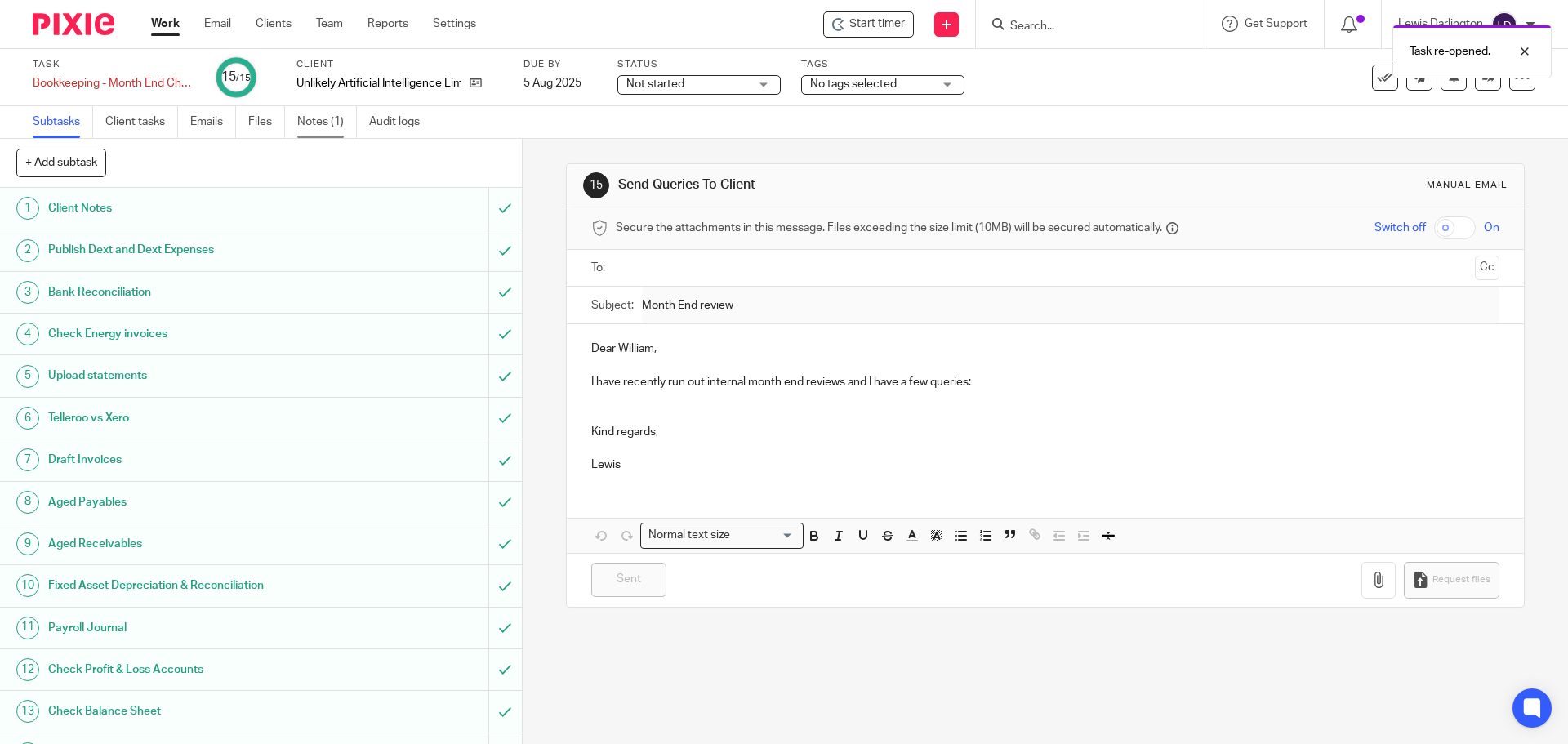 click on "Notes (1)" at bounding box center [327, 122] 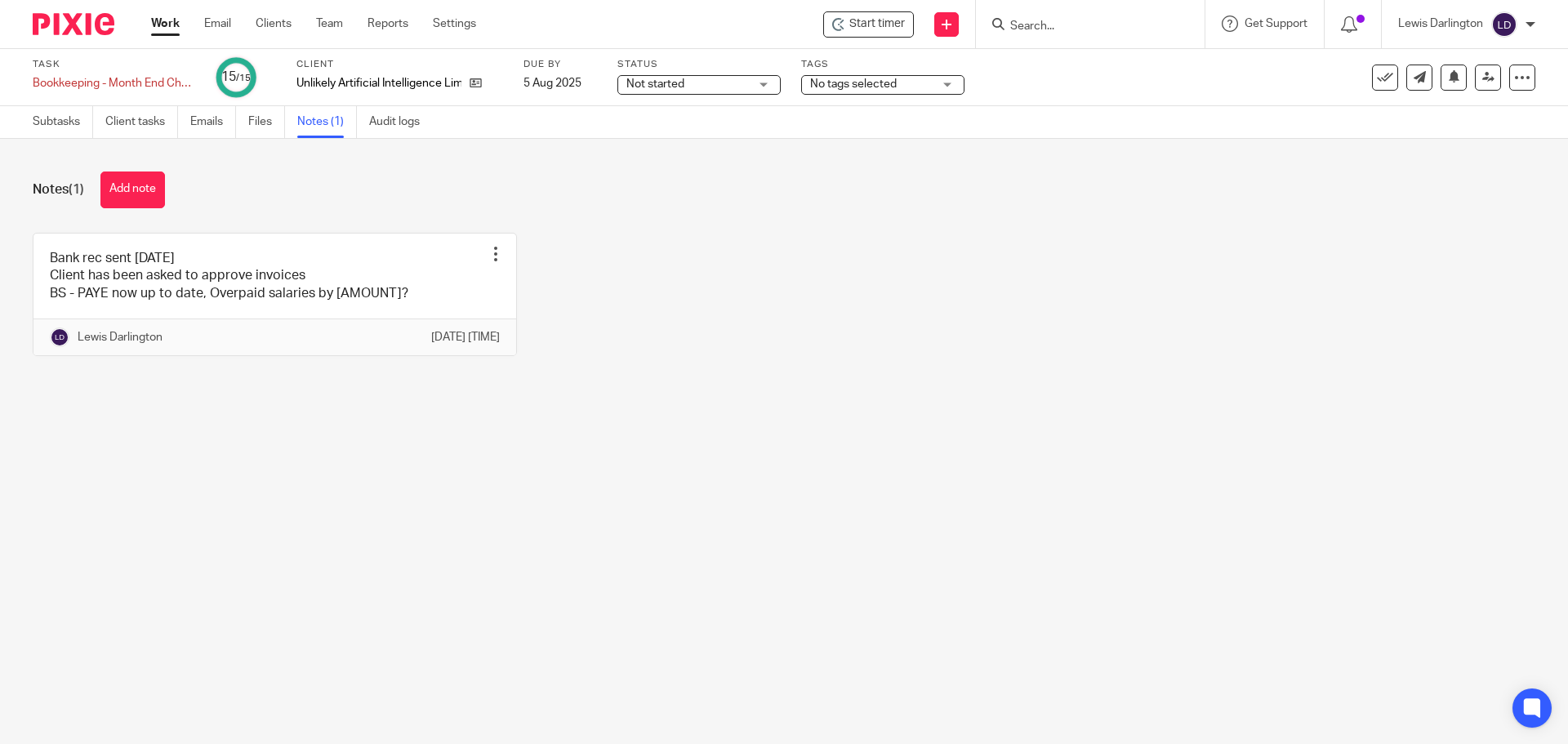 scroll, scrollTop: 0, scrollLeft: 0, axis: both 